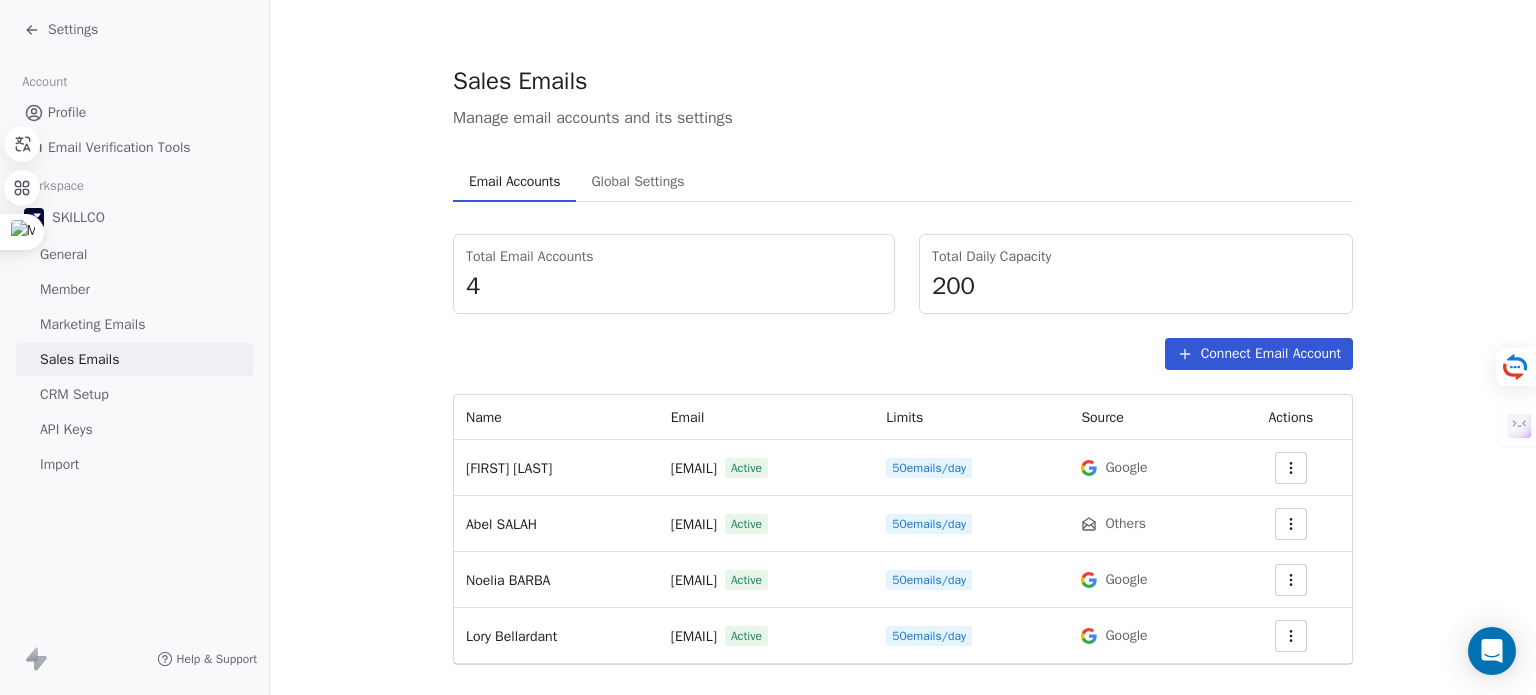 scroll, scrollTop: 0, scrollLeft: 0, axis: both 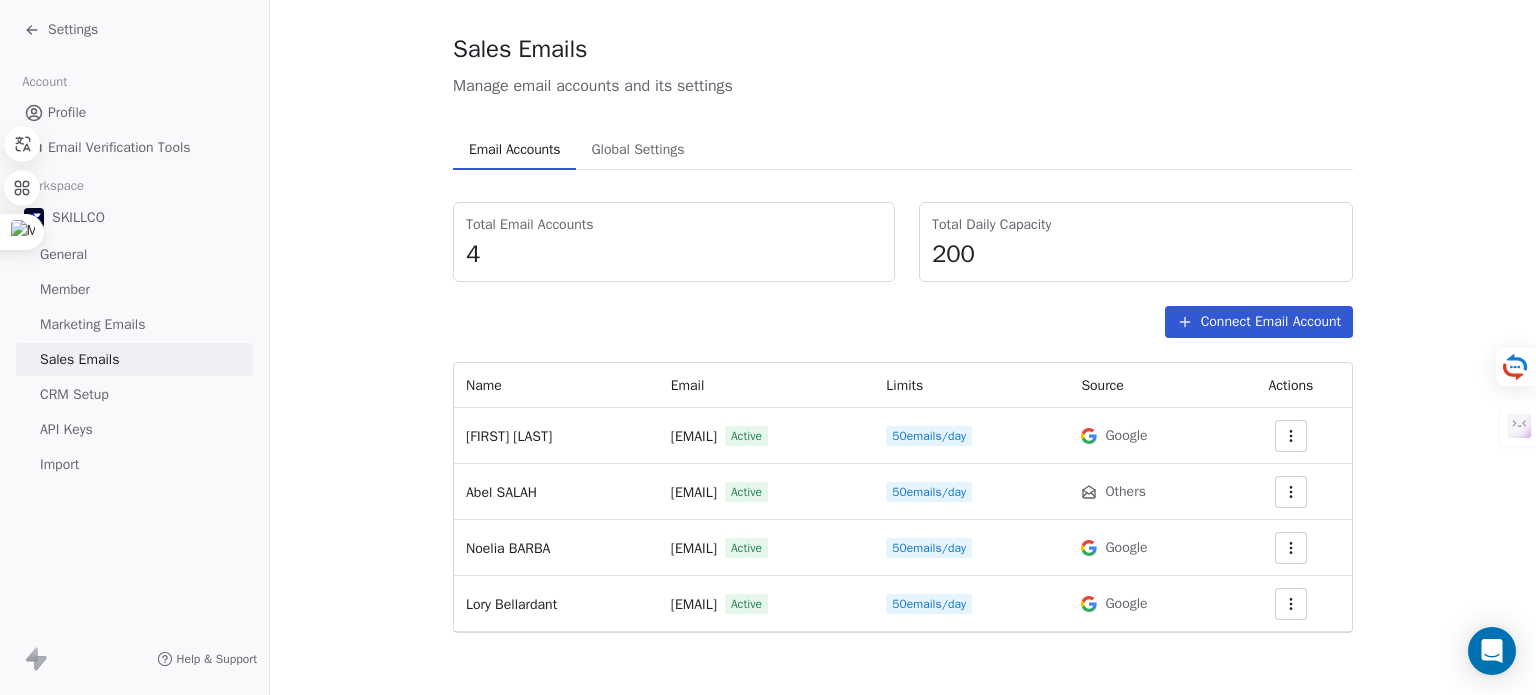 click 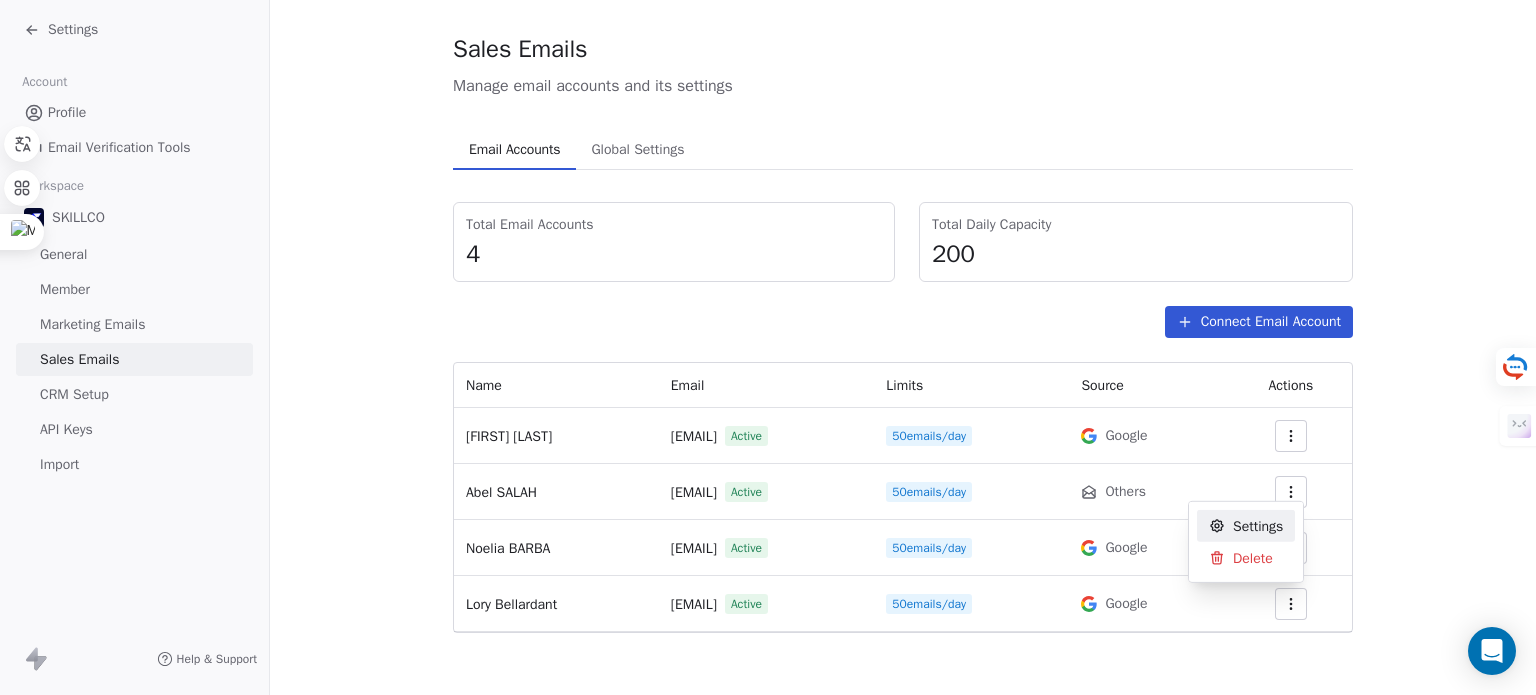 click on "Settings Account Profile Email Verification Tools Workspace SKILLCO General Member Marketing Emails Sales Emails CRM Setup API Keys Import Help & Support Sales Emails Manage email accounts and its settings Email Accounts Email Accounts Global Settings Global Settings Total Email Accounts 4 Total Daily Capacity 200 Connect Email Account Name Email Limits Source Actions Abel SKILLCO [EMAIL] Active 50 emails/day Google Abel [NAME] [LASTNAME] [EMAIL] Active 50 emails/day Others Noelia [LASTNAME] [EMAIL] Active 50 emails/day Google Lory [LASTNAME] [EMAIL] Active 50 emails/day Google Settings Delete" at bounding box center (768, 347) 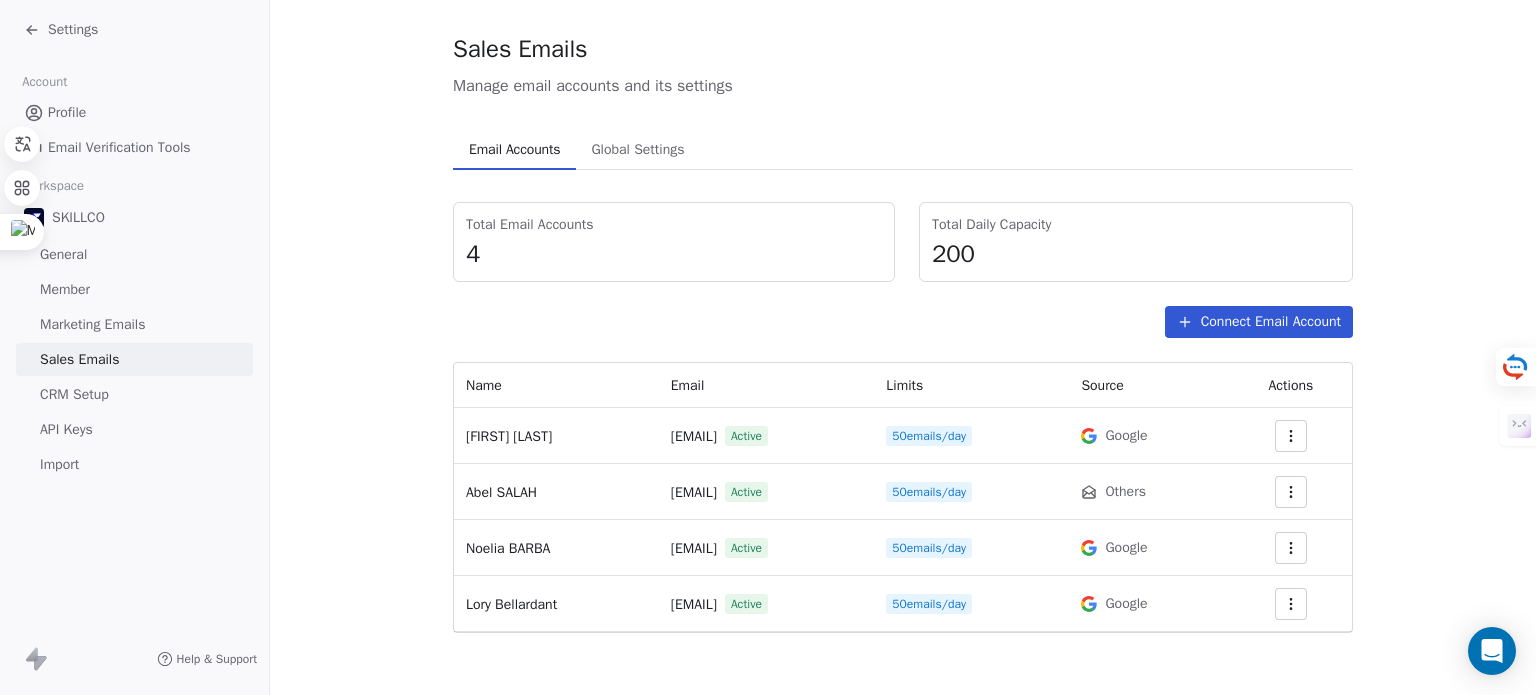 click 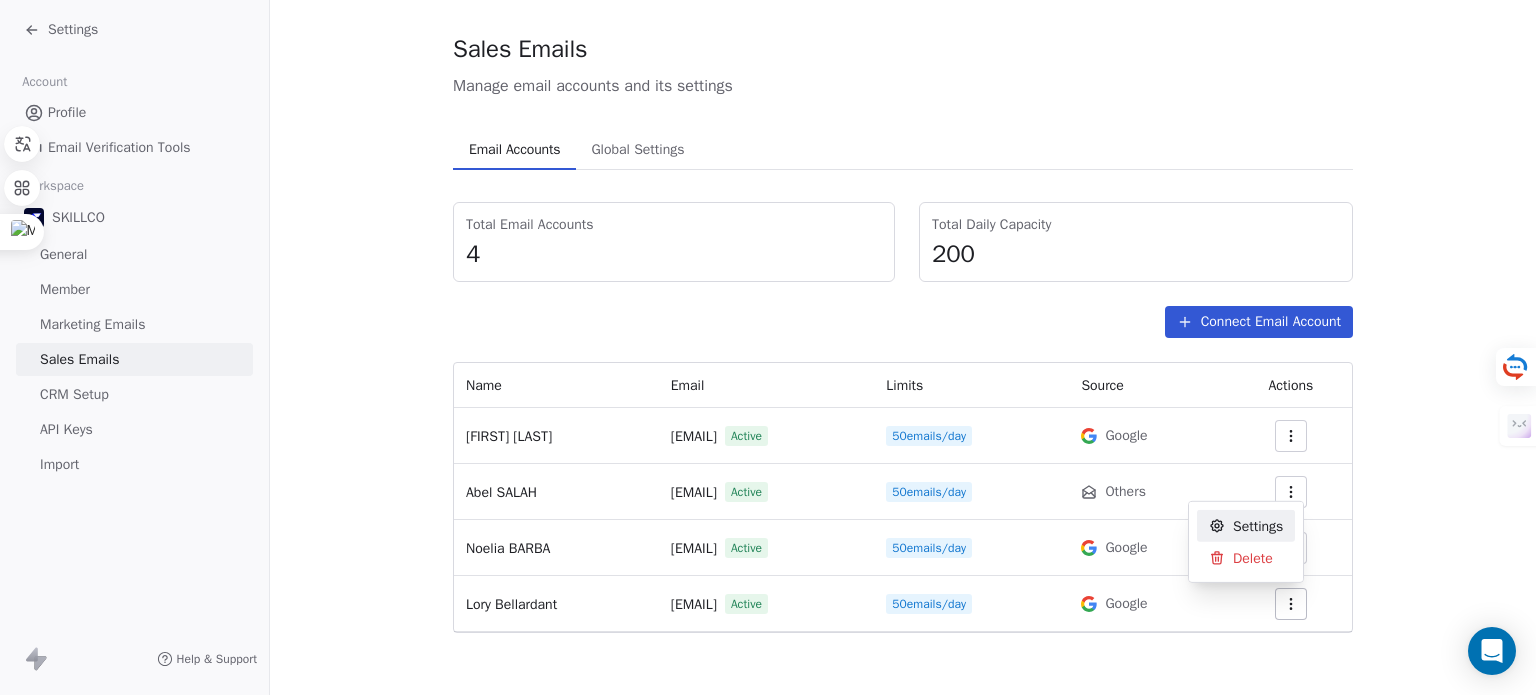 click on "Settings" at bounding box center (1258, 525) 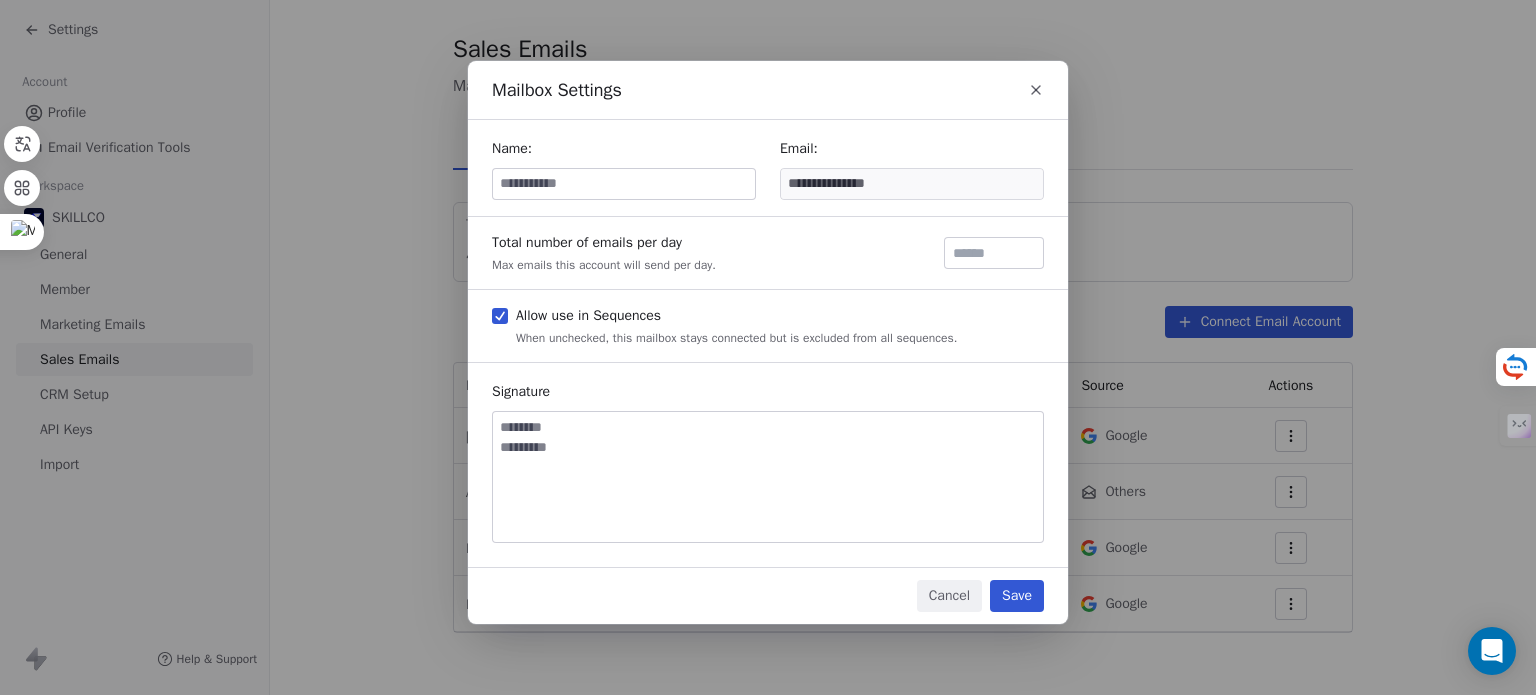 click at bounding box center (624, 184) 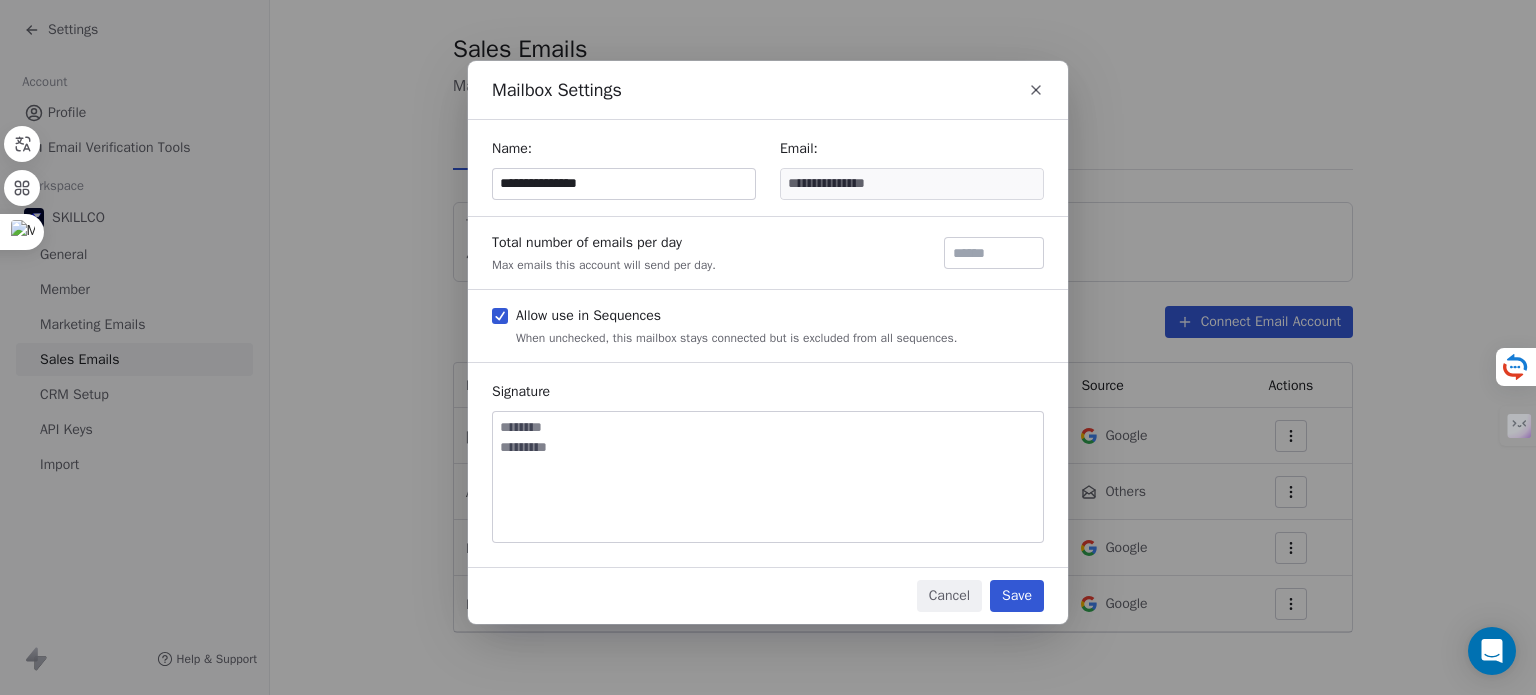 type on "**********" 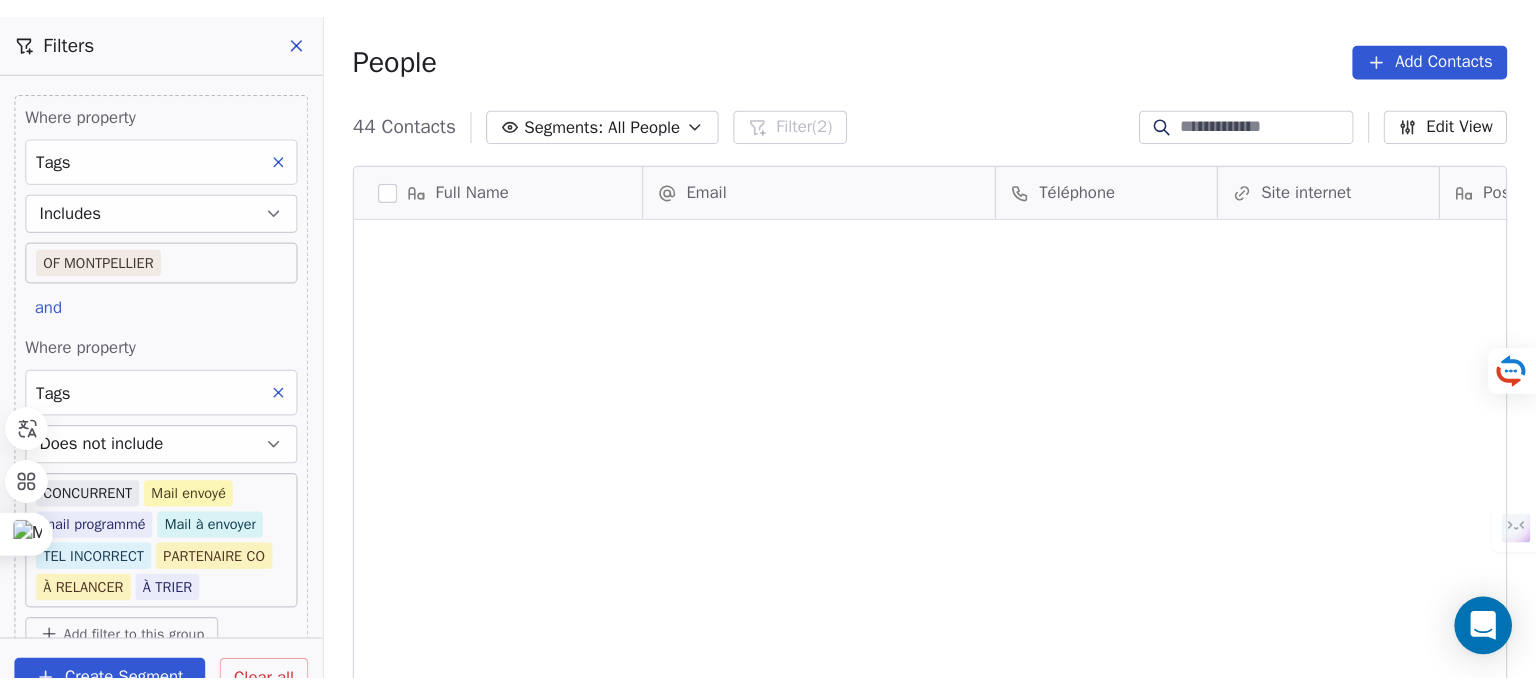scroll, scrollTop: 0, scrollLeft: 0, axis: both 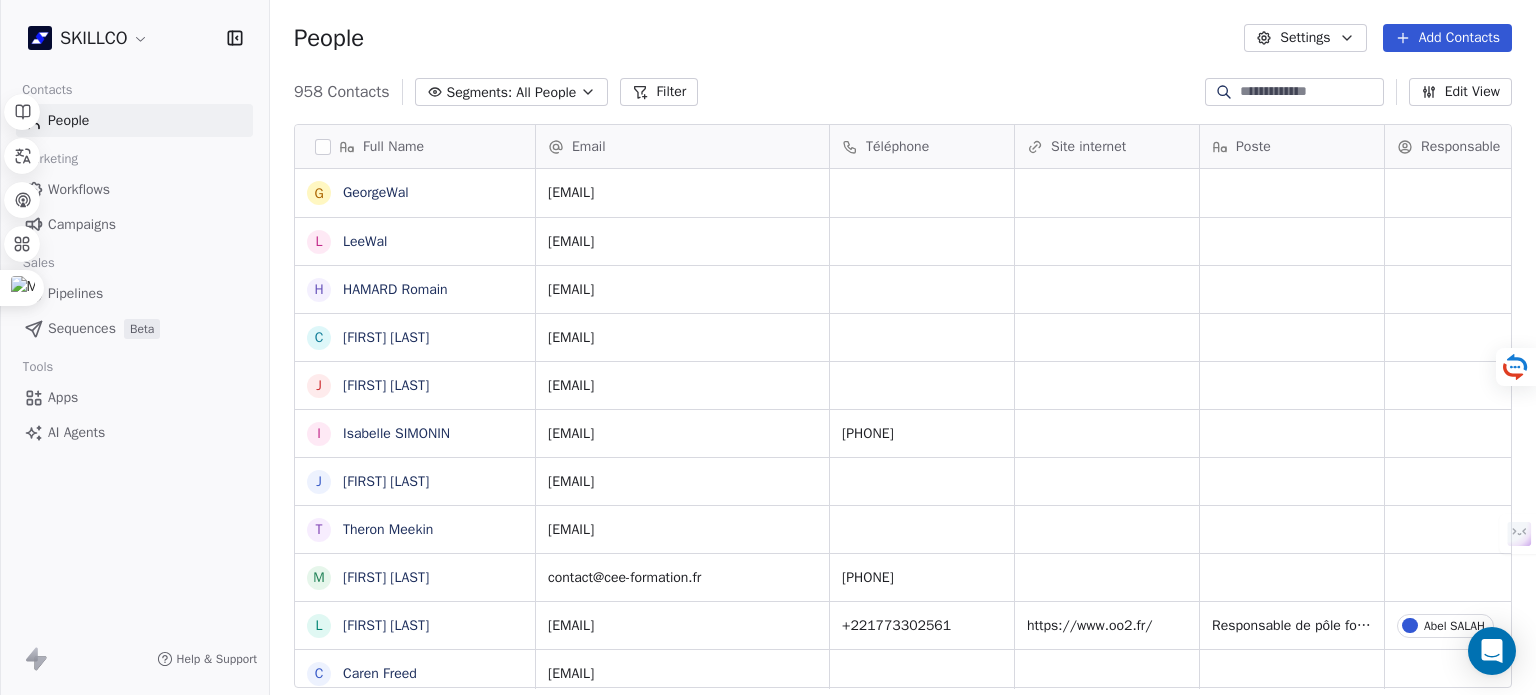 click on "Filter" at bounding box center [659, 92] 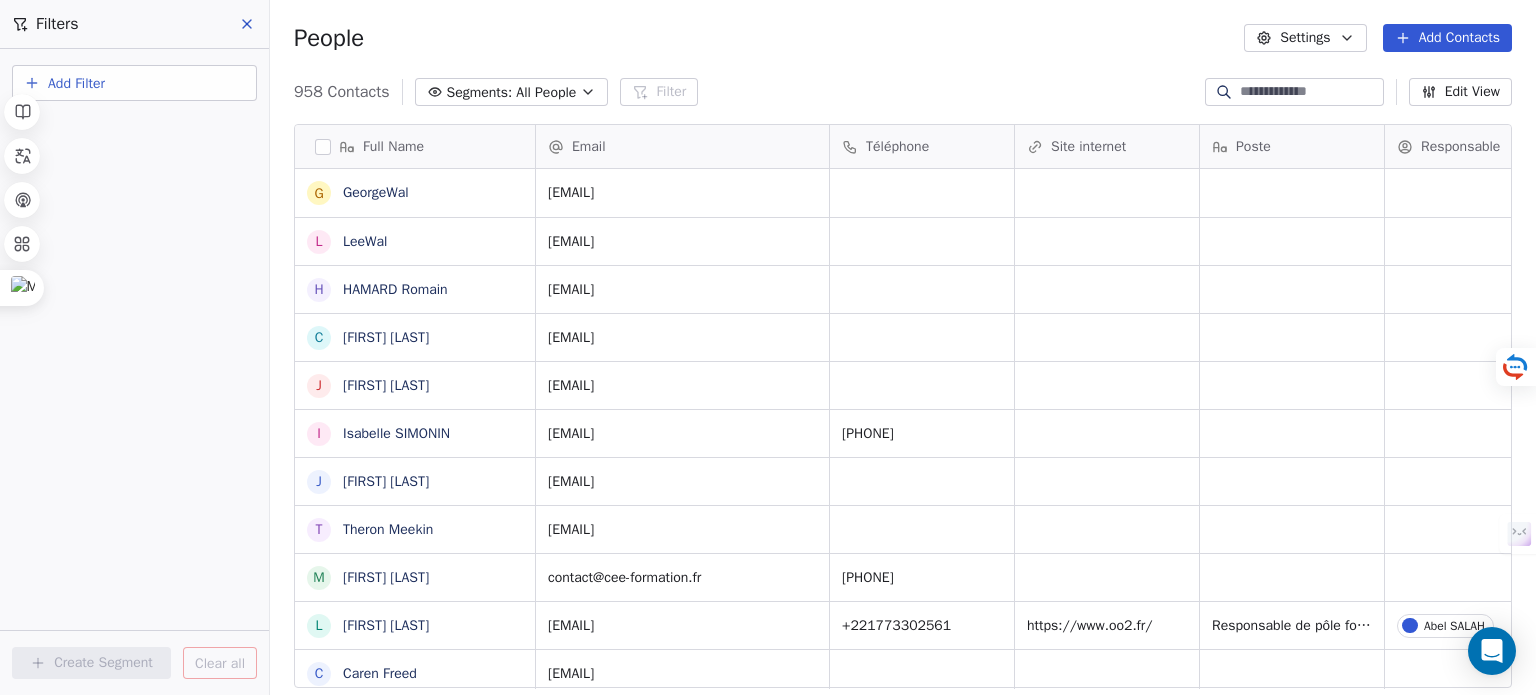 drag, startPoint x: 188, startPoint y: 83, endPoint x: 212, endPoint y: 83, distance: 24 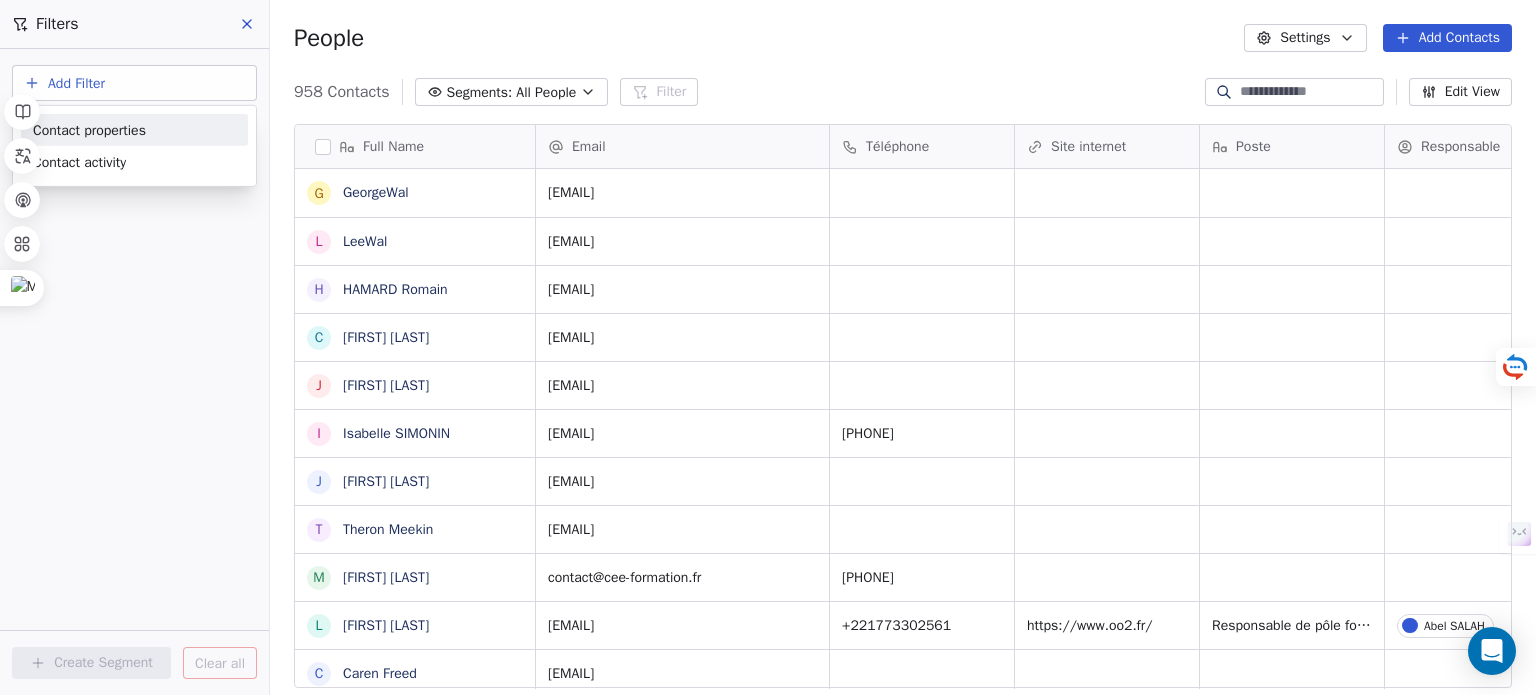 click on "Contact properties" at bounding box center [134, 129] 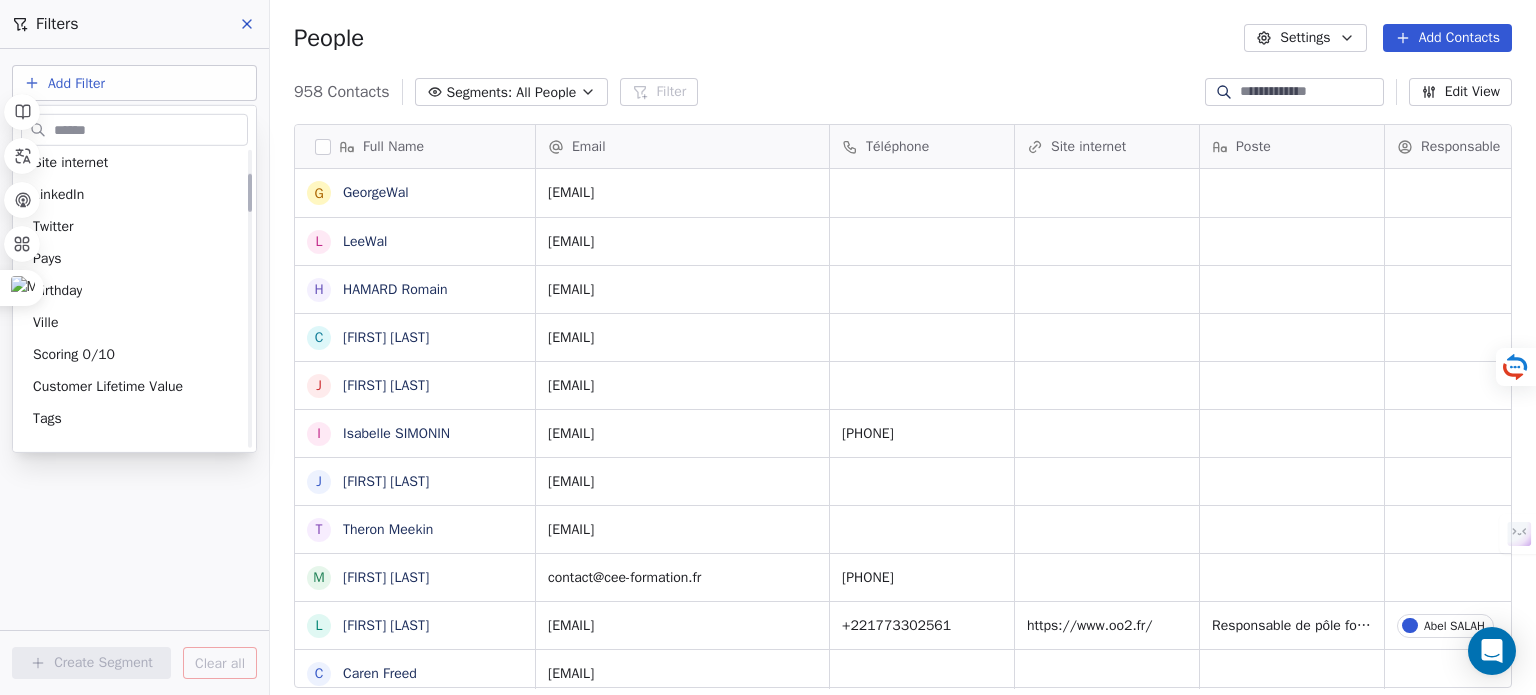 scroll, scrollTop: 200, scrollLeft: 0, axis: vertical 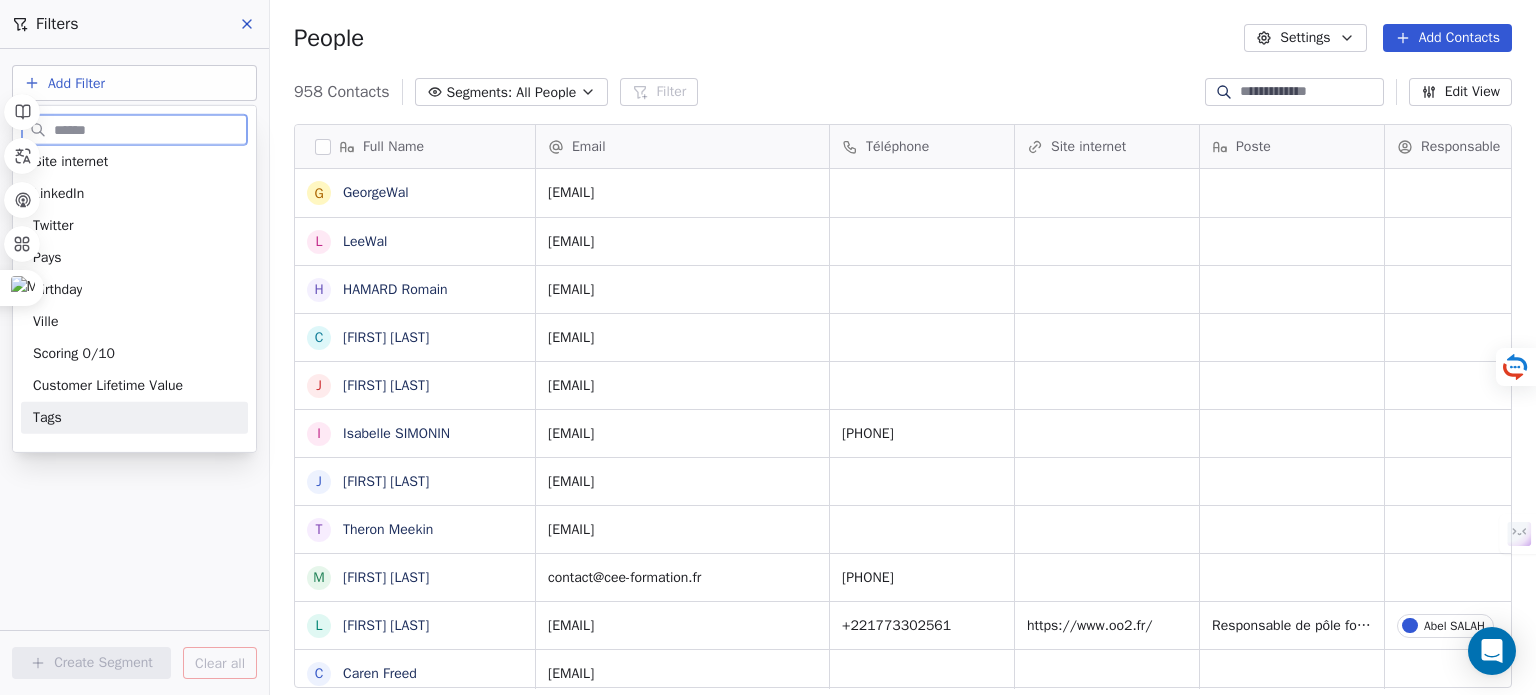 click on "Tags" at bounding box center (134, 418) 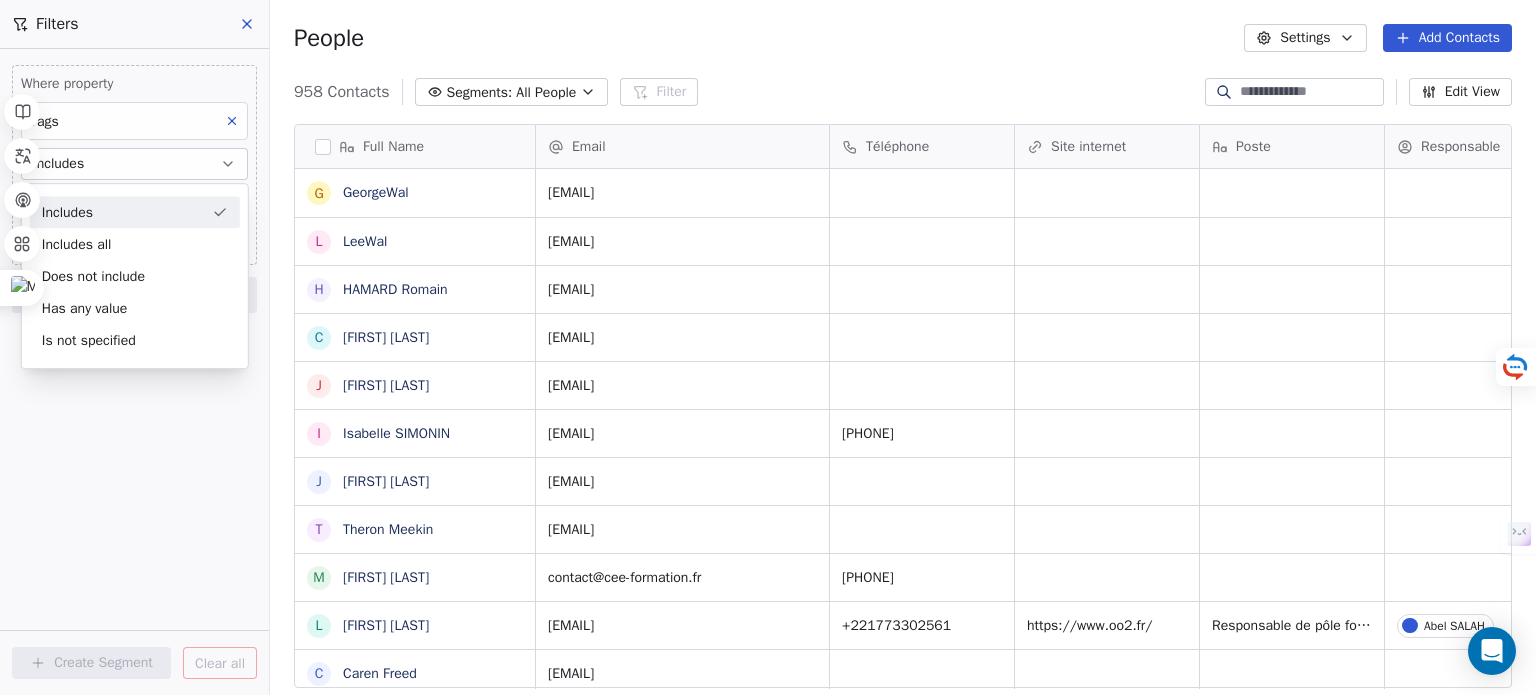 click on "Includes" at bounding box center (135, 212) 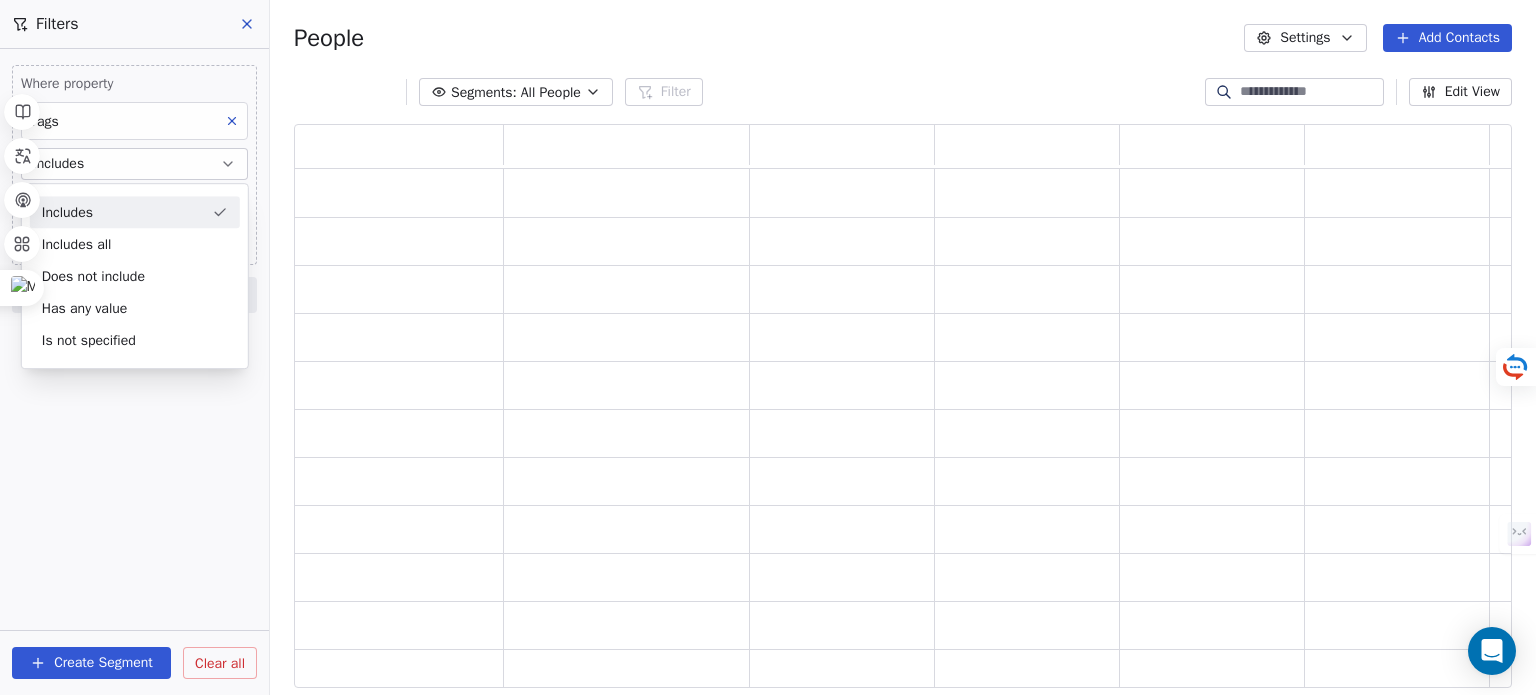 scroll, scrollTop: 16, scrollLeft: 16, axis: both 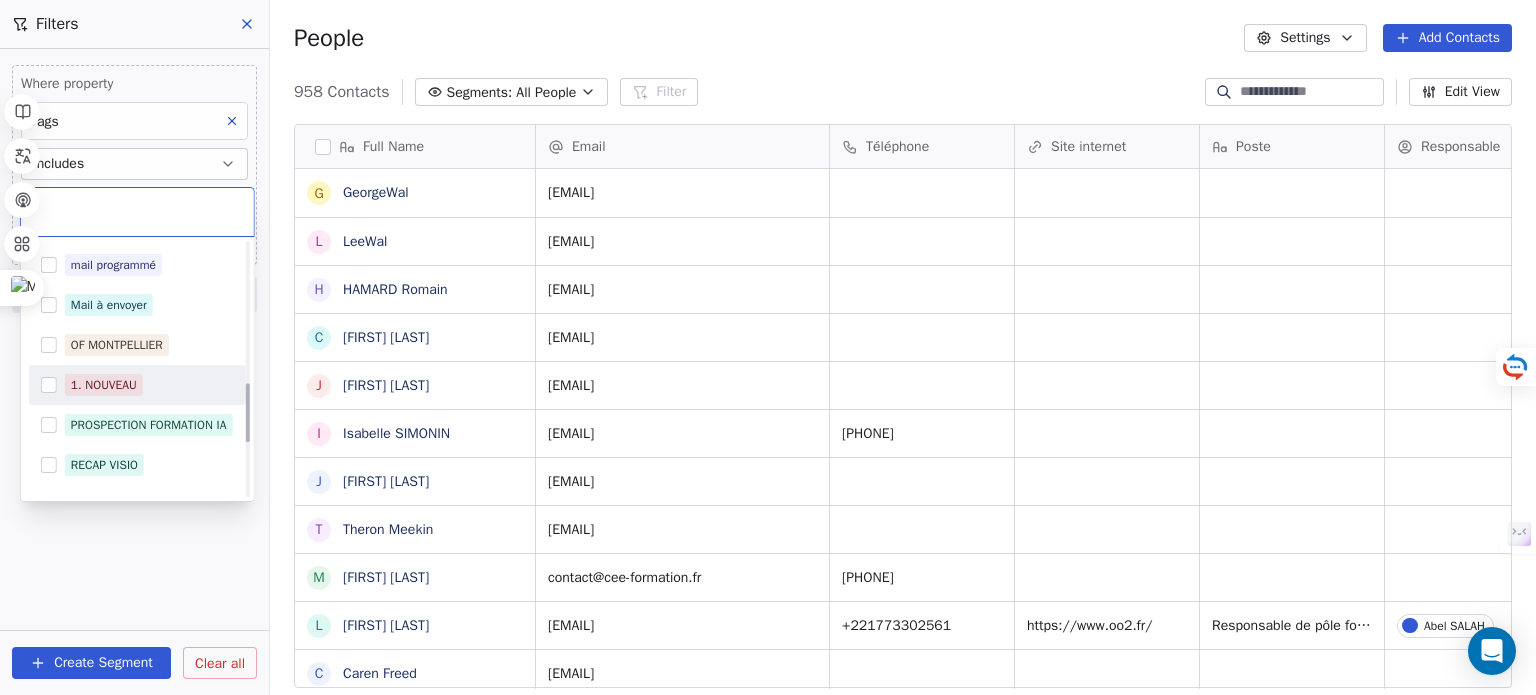 click on "1. NOUVEAU" at bounding box center [149, 385] 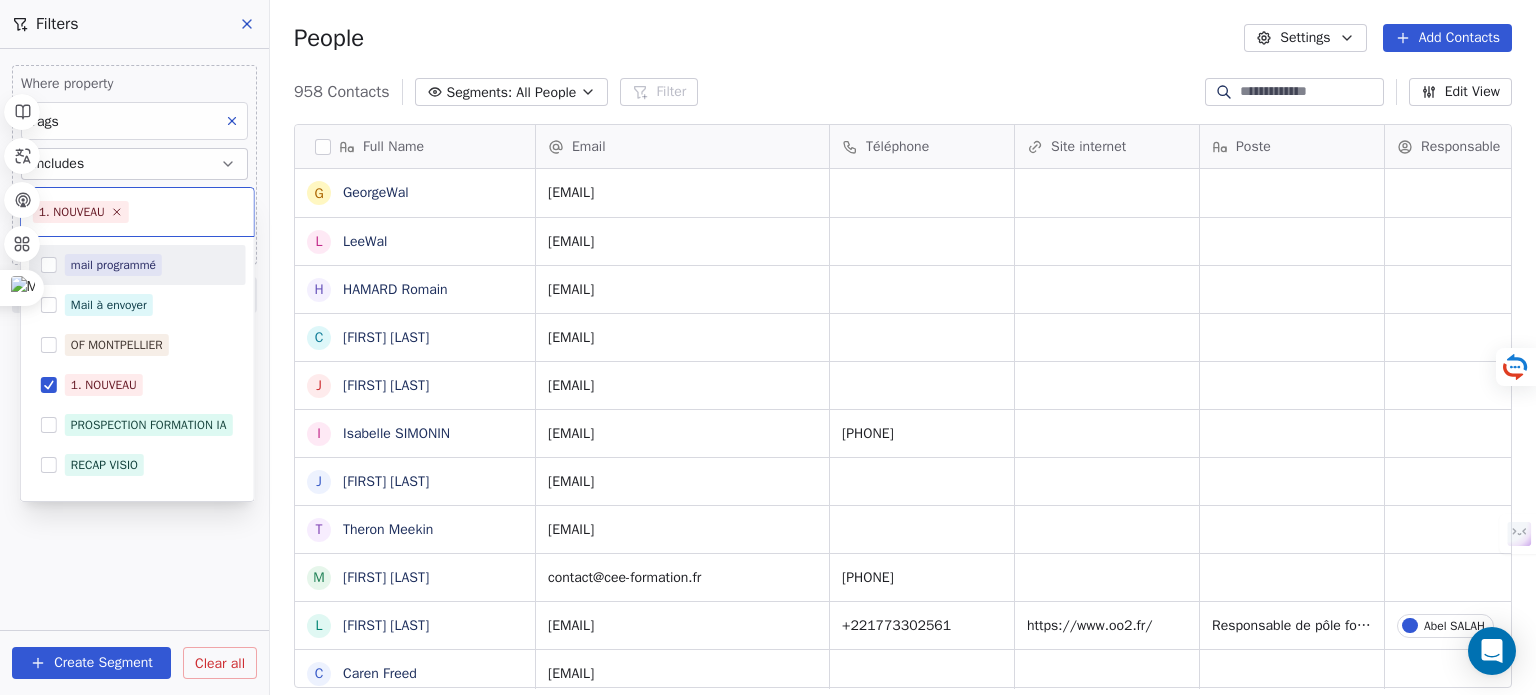 click on "SKILLCO Contacts People Marketing Workflows Campaigns Sales Pipelines Sequences Beta Tools Apps AI Agents Help & Support Filters Where property Tags Includes Select Tags Add filter to this group Add another filter Create Segment Clear all People Settings Add Contacts 958 Contacts Segments: All People Filter Edit View Tag Add to Sequence Full Name G [FIRST] [LAST] L [FIRST] [LAST] H [FIRST] [LAST] C [FIRST] [LAST] J [FIRST] [LAST] I [FIRST] [LAST] J [FIRST] [LAST] T [FIRST] [LAST] M [FIRST] [LAST] L [FIRST] [LAST] C [FIRST] [LAST] D [FIRST] [LAST] A [FIRST] [LAST] N [FIRST] [LAST] E [FIRST] [LAST] A [FIRST] [LAST] m [FIRST] [LAST] J [FIRST] [LAST] s [FIRST] [LAST] J [FIRST] [LAST] N [FIRST] [LAST] 2 [EMAIL] o [EMAIL] D [FIRST] [LAST] C [FIRST] [LAST] J [FIRST] [LAST] n [EMAIL] p [EMAIL] B [FIRST] [LAST] n [EMAIL] c [EMAIL] Email Téléphone Site internet Poste Responsable Tags Status" at bounding box center [768, 347] 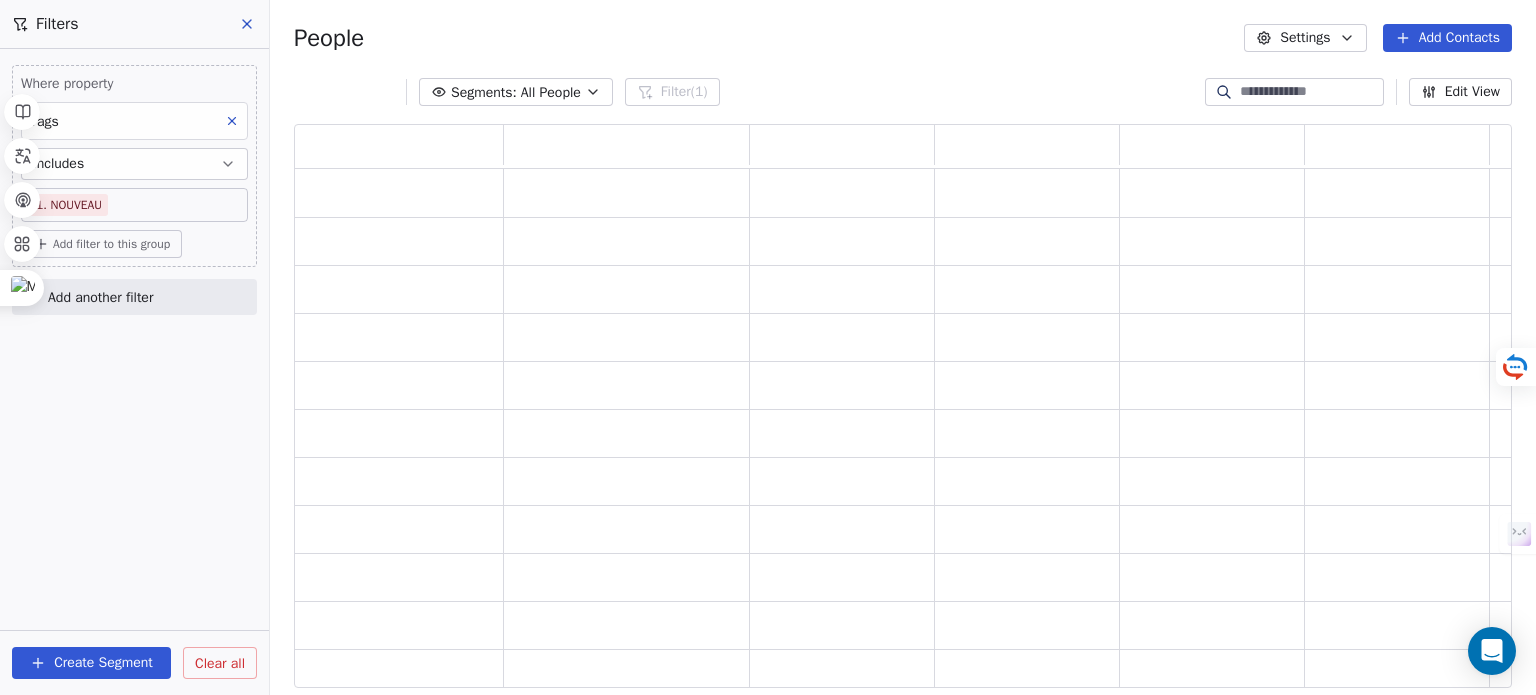 scroll, scrollTop: 16, scrollLeft: 16, axis: both 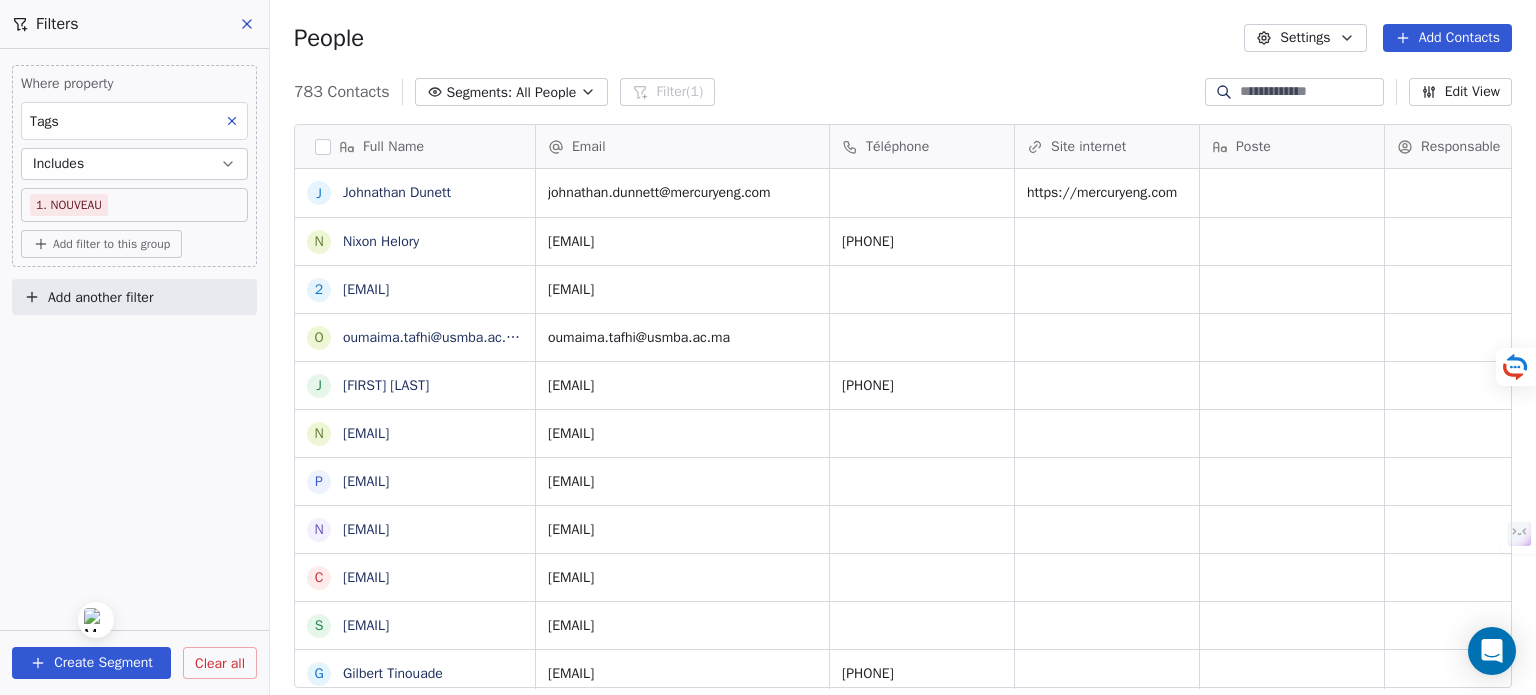 drag, startPoint x: 20, startPoint y: 283, endPoint x: 18, endPoint y: 615, distance: 332.006 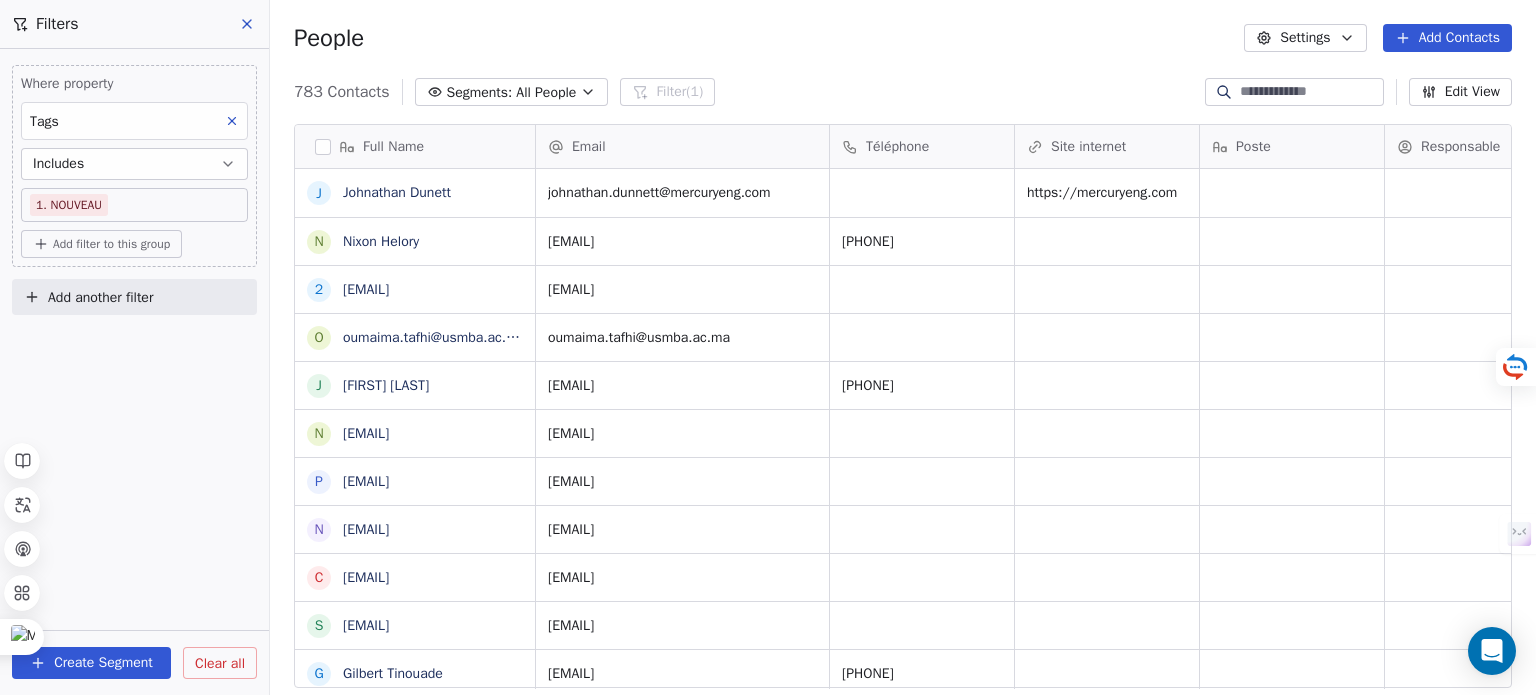 click on "Add another filter" at bounding box center [100, 297] 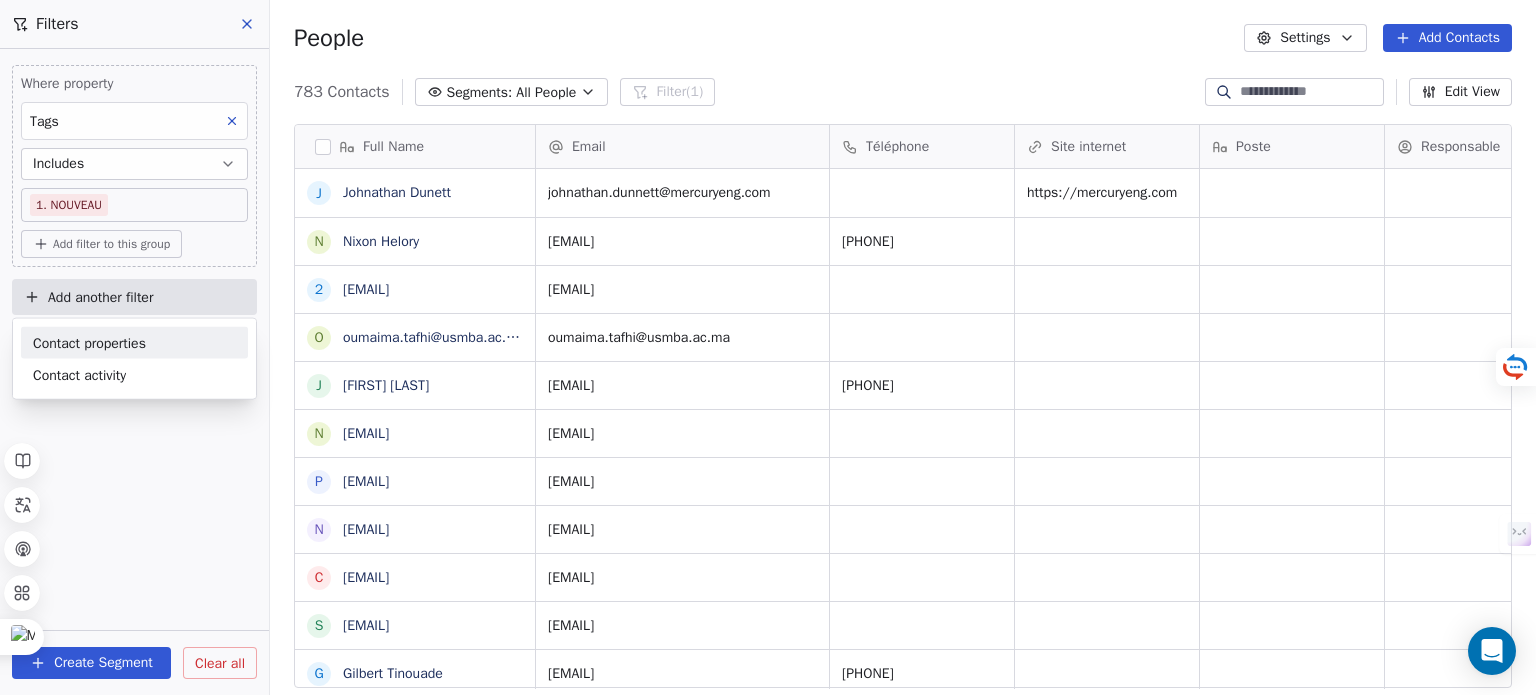 click on "Contact properties" at bounding box center [89, 342] 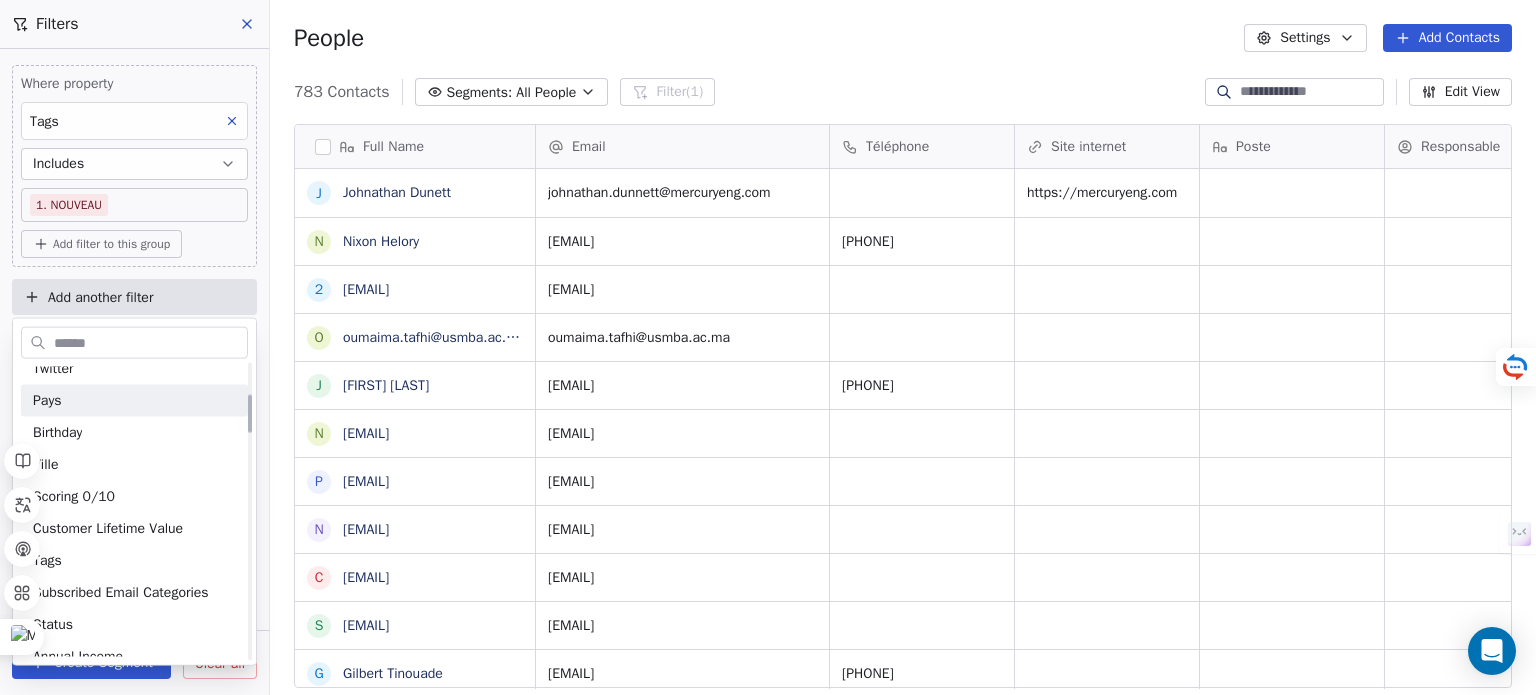 scroll, scrollTop: 300, scrollLeft: 0, axis: vertical 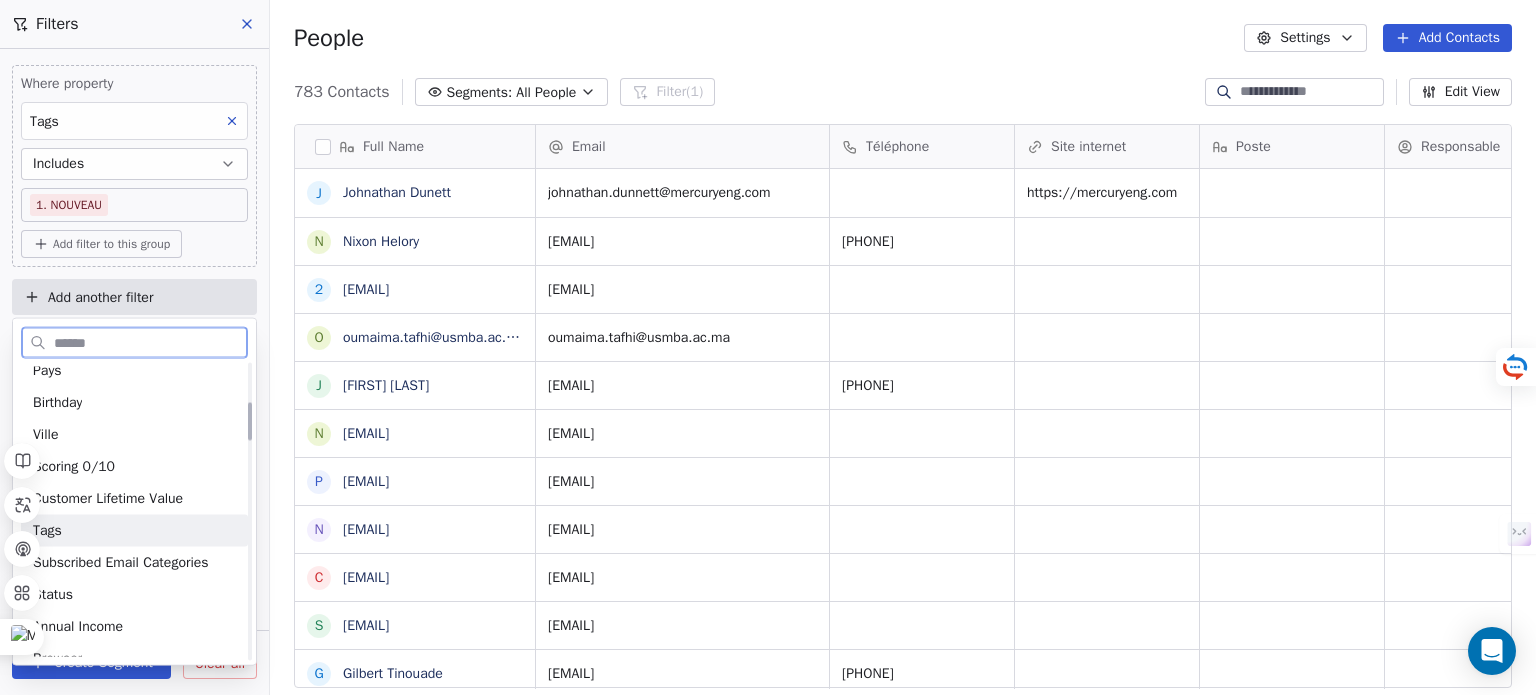 click on "Tags" at bounding box center (134, 531) 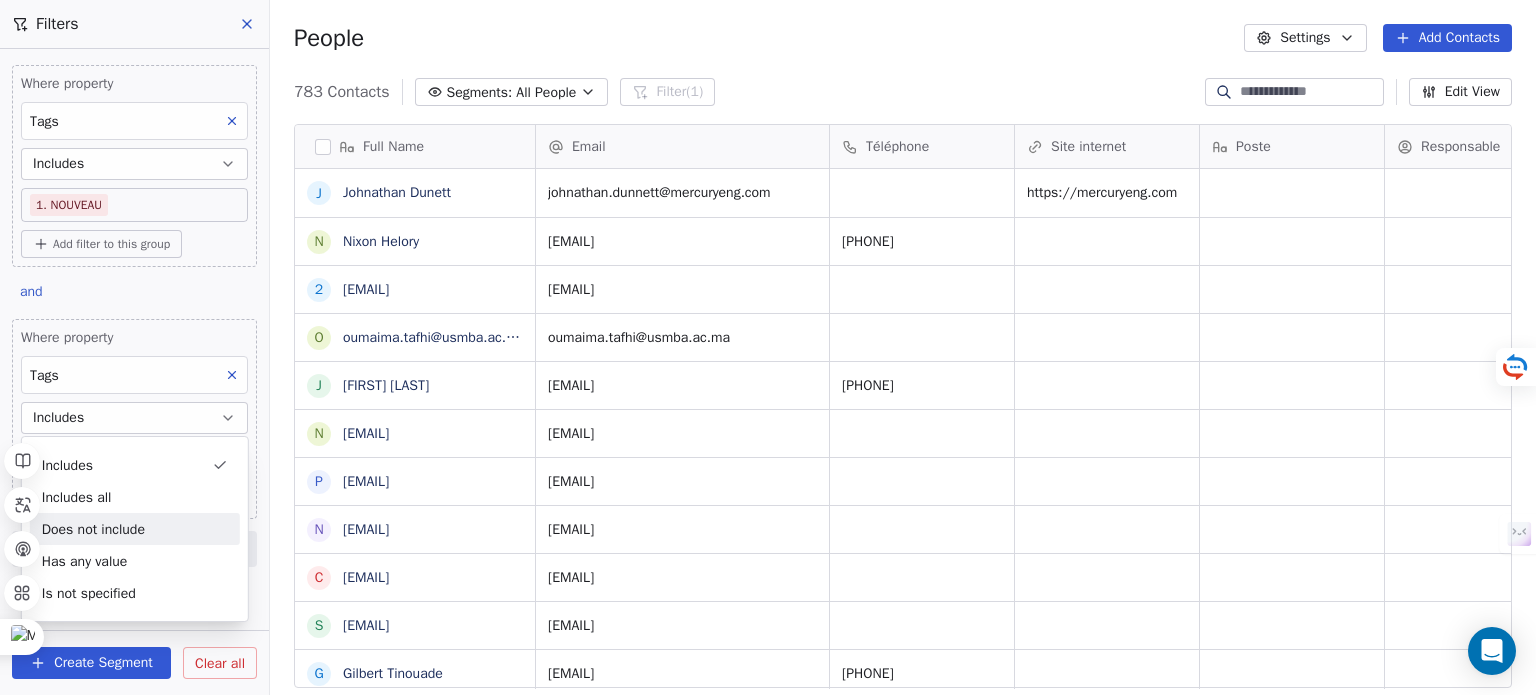 click on "Does not include" at bounding box center [135, 529] 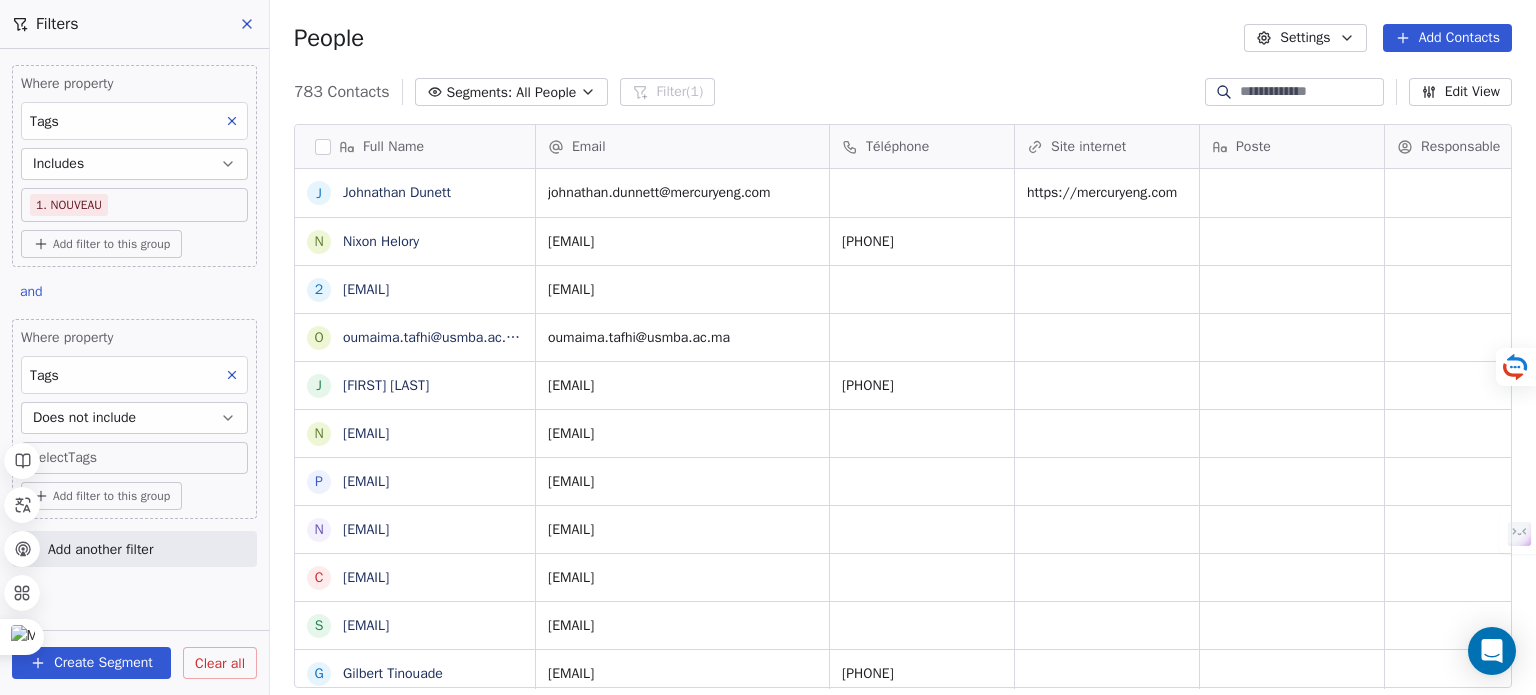 scroll, scrollTop: 16, scrollLeft: 16, axis: both 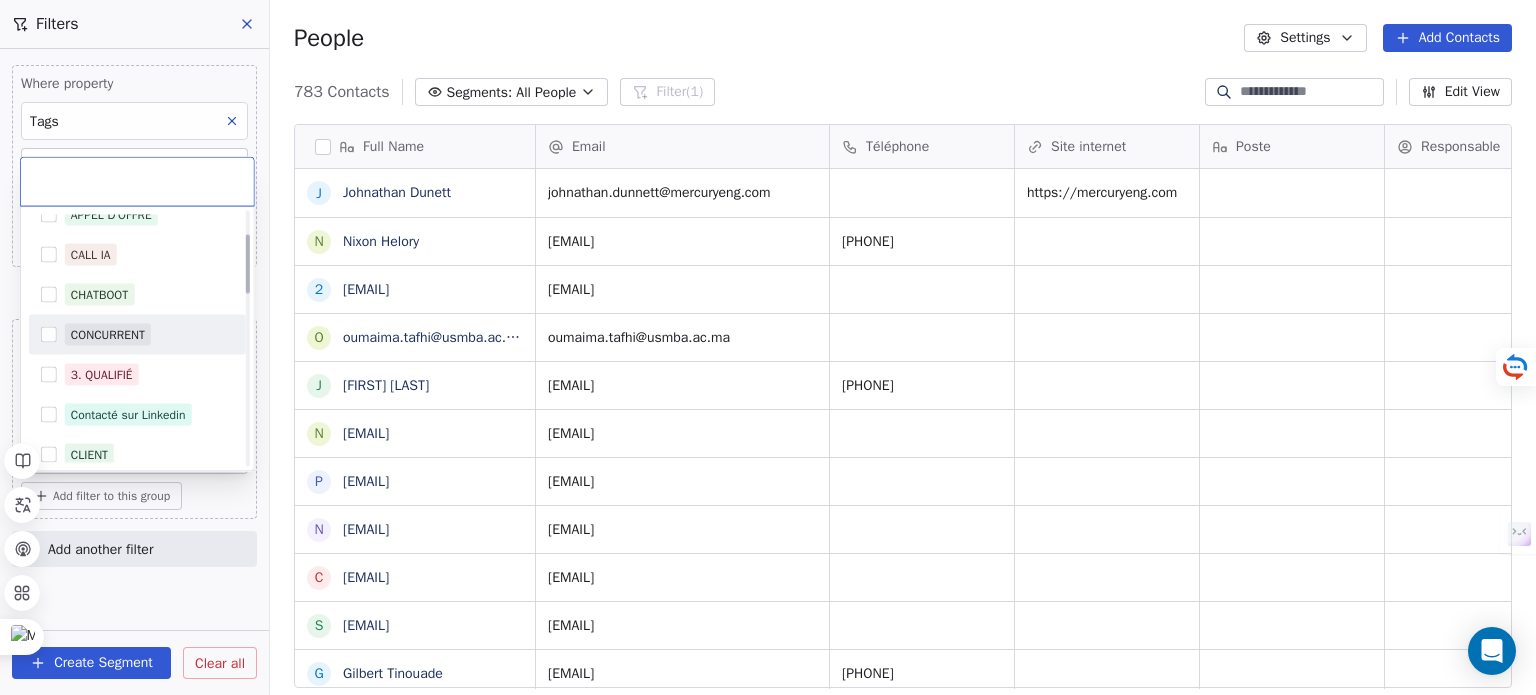 click on "CONCURRENT" at bounding box center [108, 335] 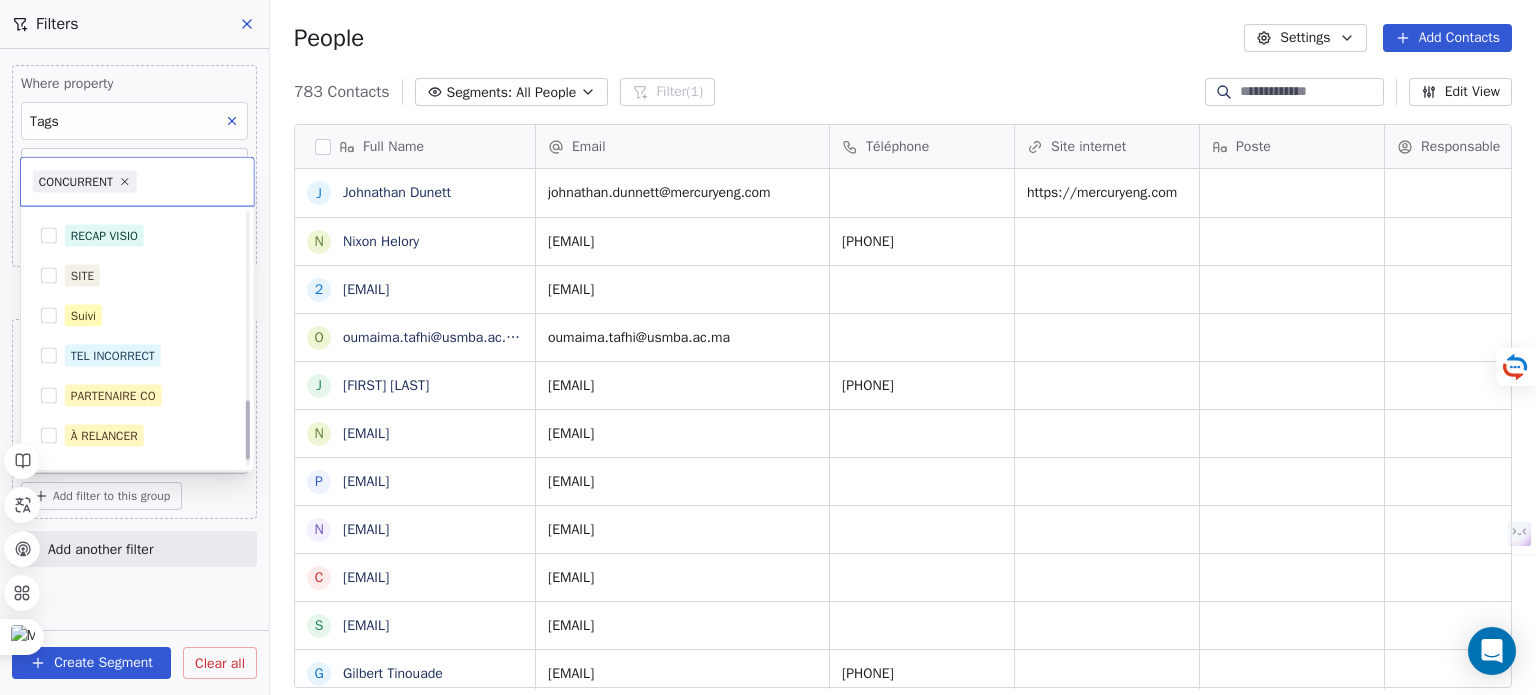 scroll, scrollTop: 800, scrollLeft: 0, axis: vertical 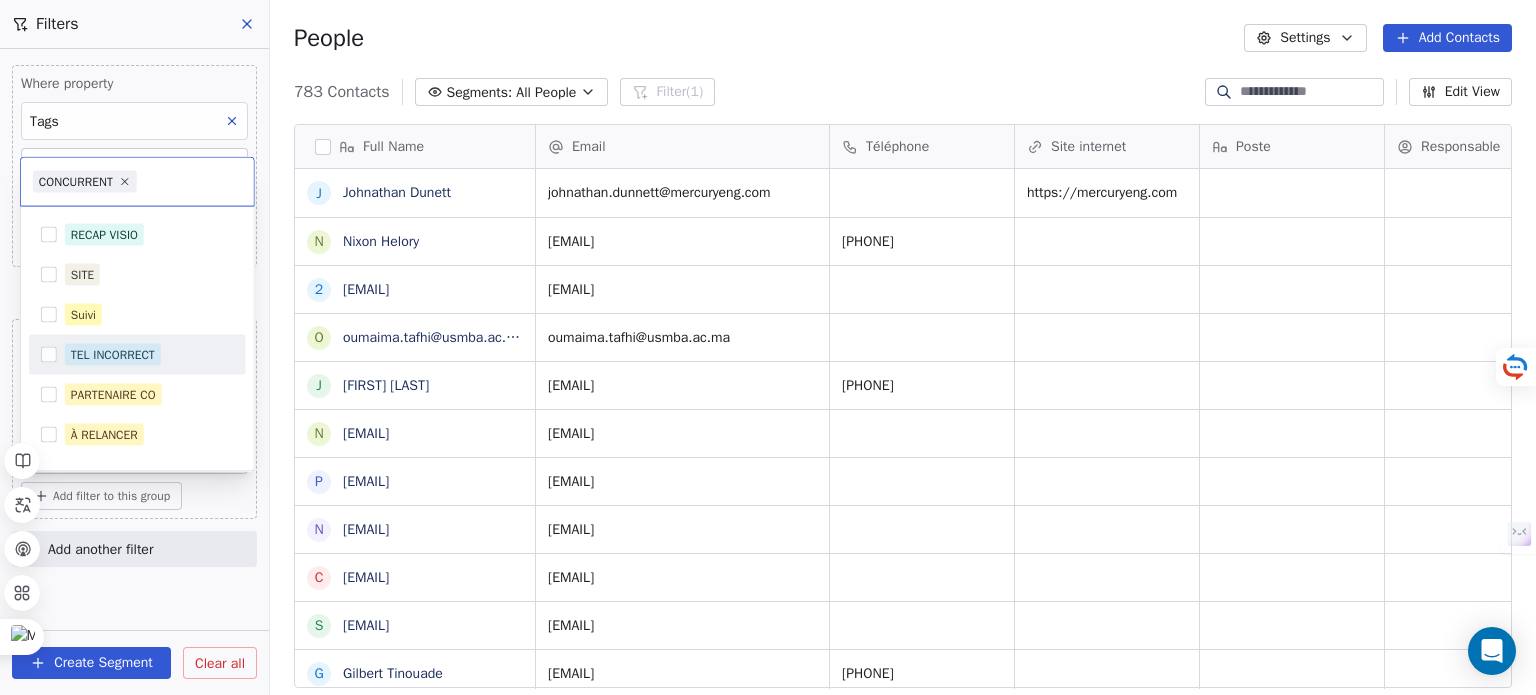 click on "TEL INCORRECT" at bounding box center [113, 355] 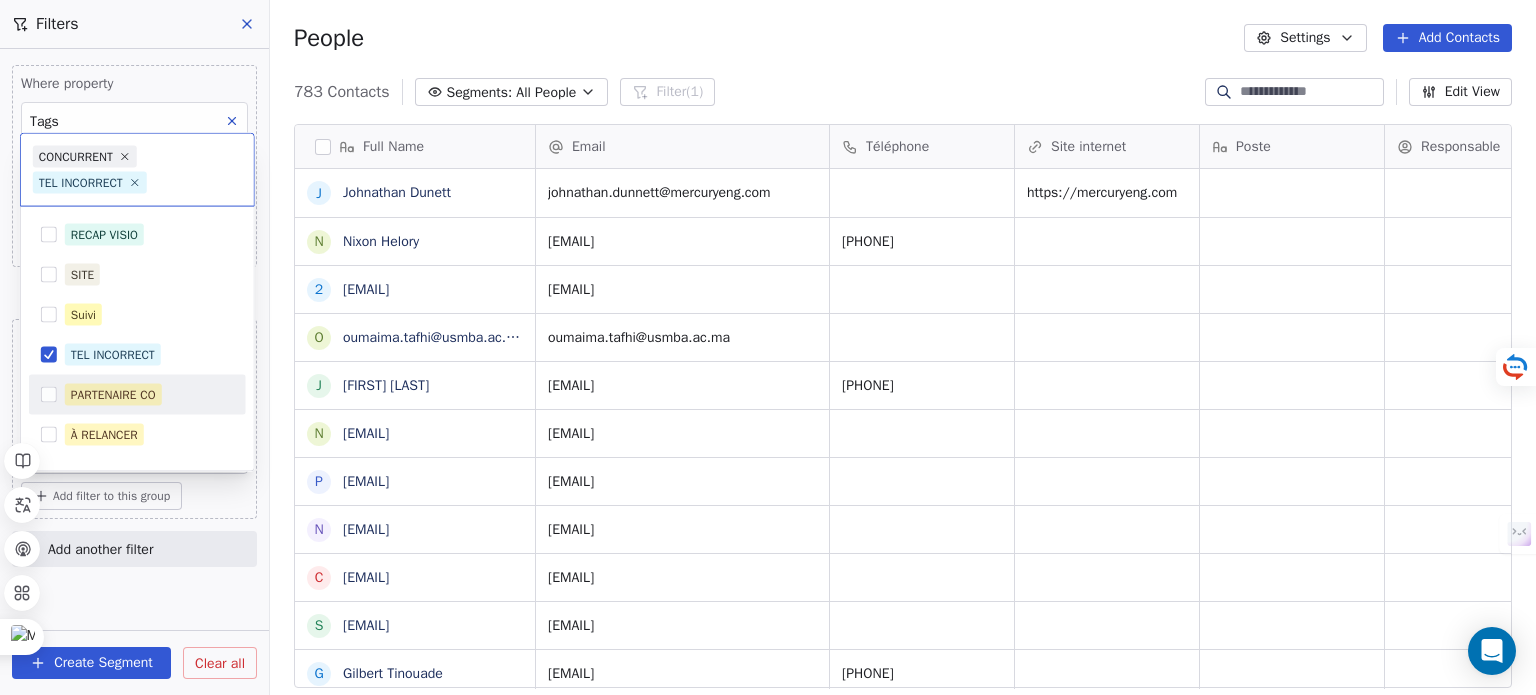 click on "PARTENAIRE CO" at bounding box center (137, 395) 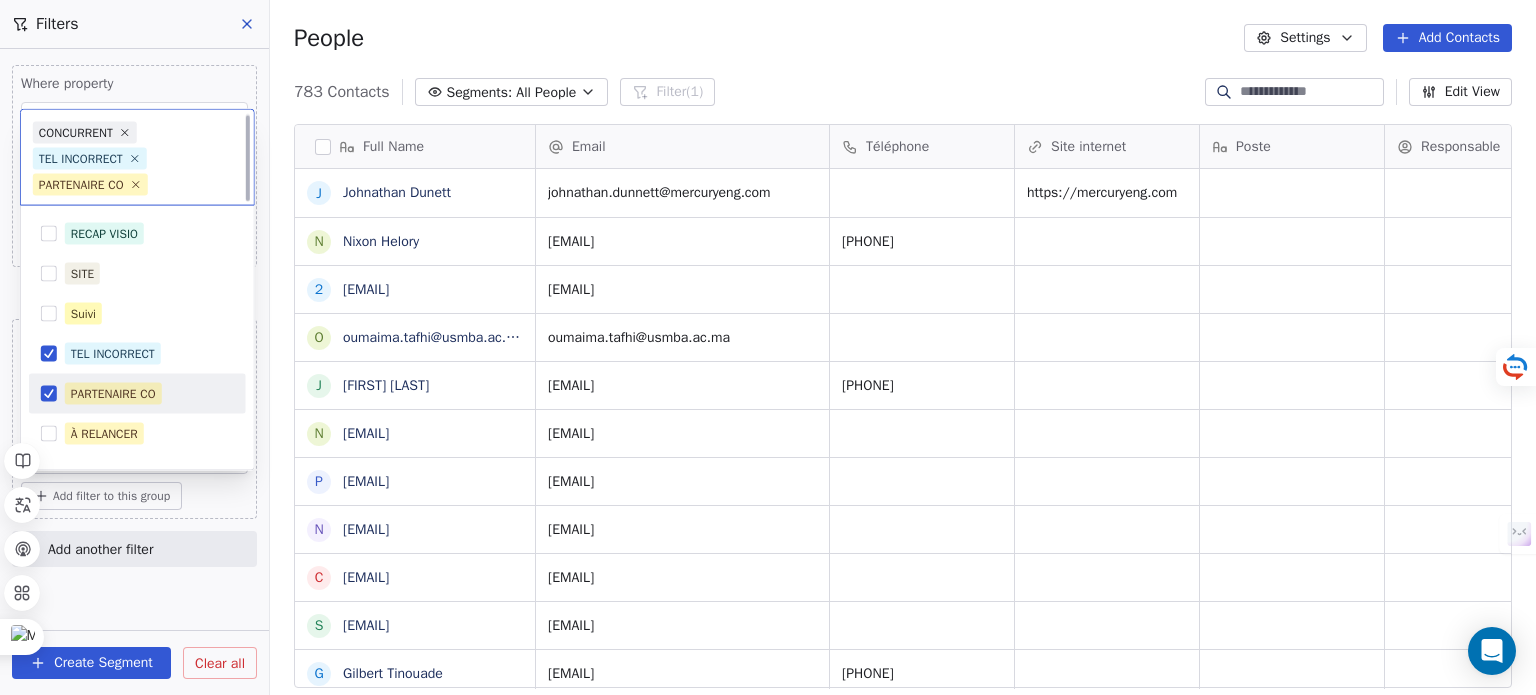 scroll, scrollTop: 2, scrollLeft: 0, axis: vertical 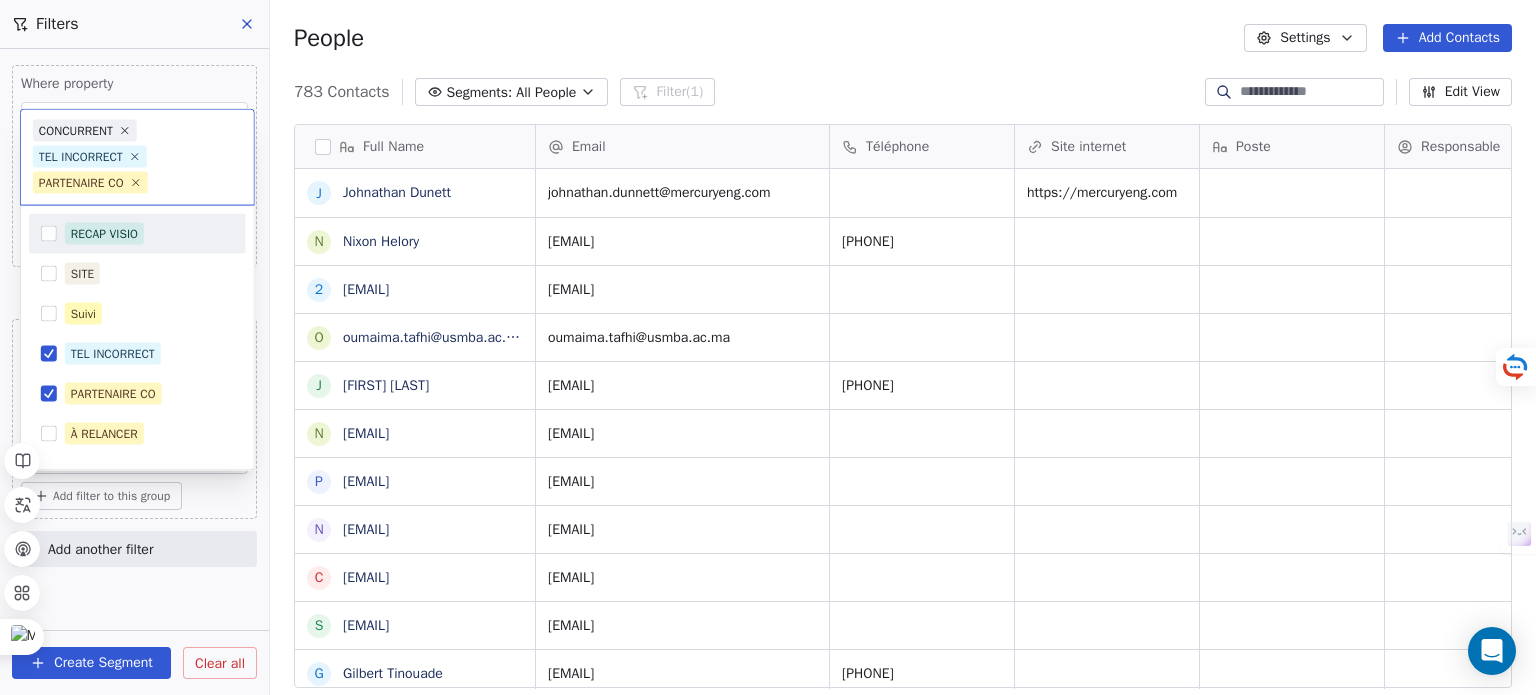 click on "SKILLCO Contacts People Marketing Workflows Campaigns Sales Pipelines Sequences Beta Tools Apps AI Agents Help & Support Filters Where property Tags Includes 1. NOUVEAU Add filter to this group and Where property Tags Does not include Select Tags Add filter to this group Add another filter Create Segment Clear all People Settings Add Contacts 783 Contacts Segments: All People Filter (1) Edit View Tag Add to Sequence Full Name J [FIRST] [LAST] N [FIRST] [LAST] 2 [EMAIL] o [EMAIL] J [FIRST] [LAST] n [EMAIL] p [EMAIL] n [EMAIL] c [EMAIL] s [EMAIL] G [FIRST] [LAST] k [EMAIL] f [EMAIL] a [EMAIL] D [FIRST] [LAST] A [FIRST] [LAST] b [EMAIL] n [EMAIL] v [EMAIL] s [EMAIL] d [EMAIL] Z [FIRST] [LAST] m [EMAIL] b a a h k a w a" at bounding box center [768, 347] 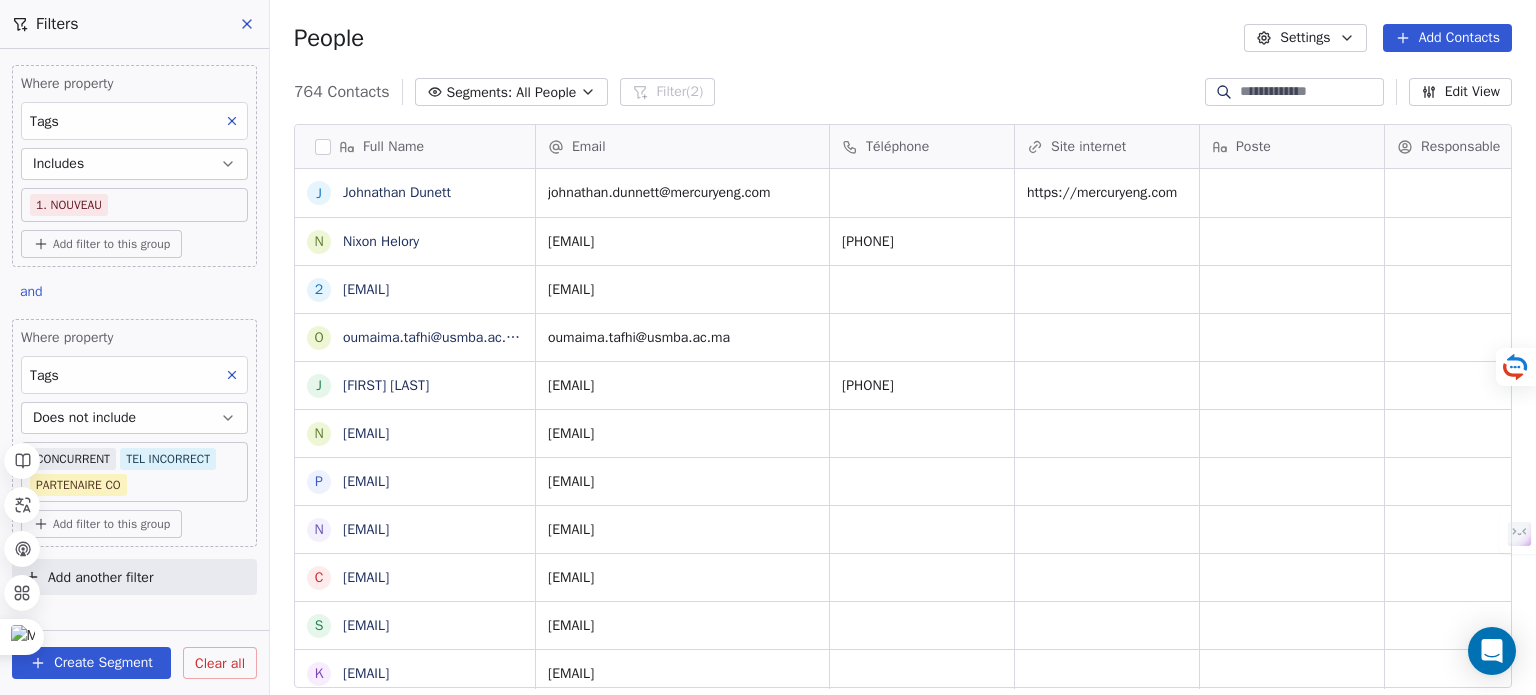 scroll, scrollTop: 596, scrollLeft: 1250, axis: both 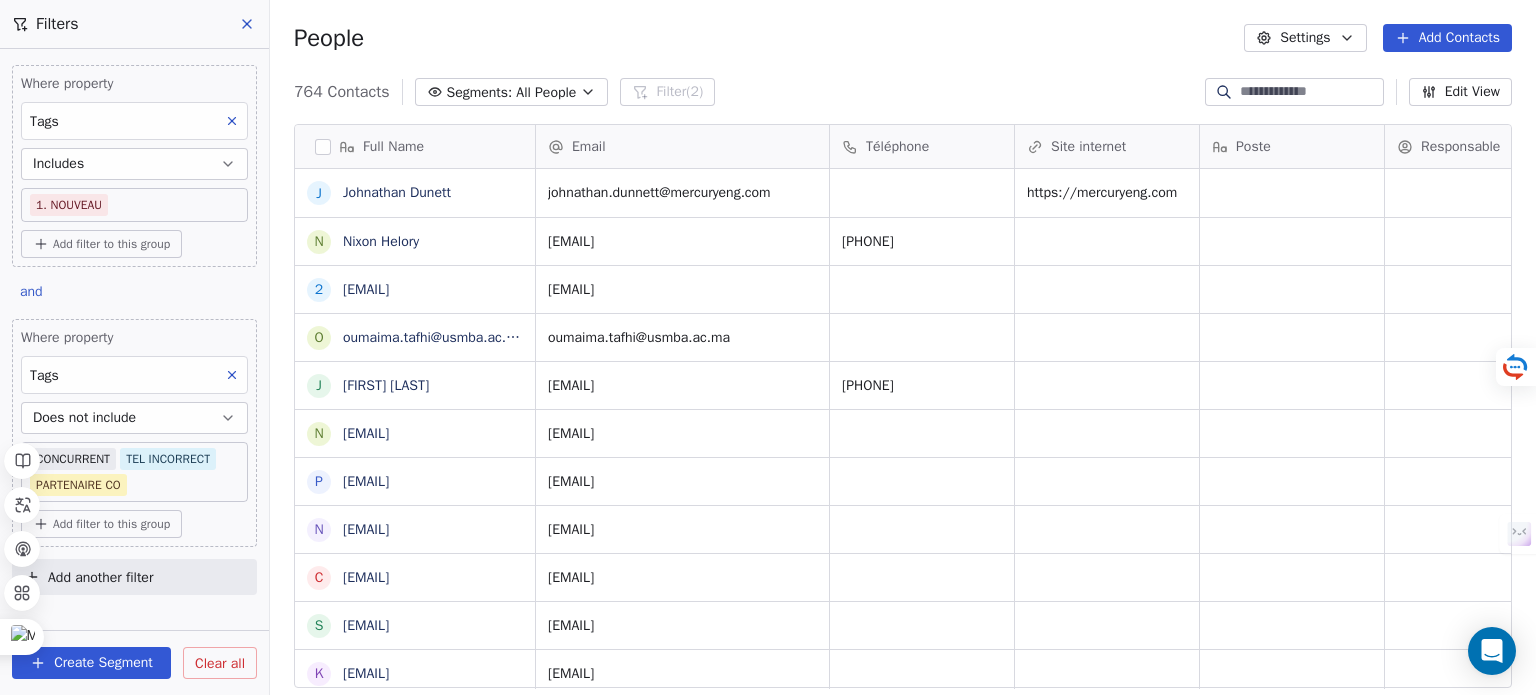 click on "Add another filter" at bounding box center [134, 577] 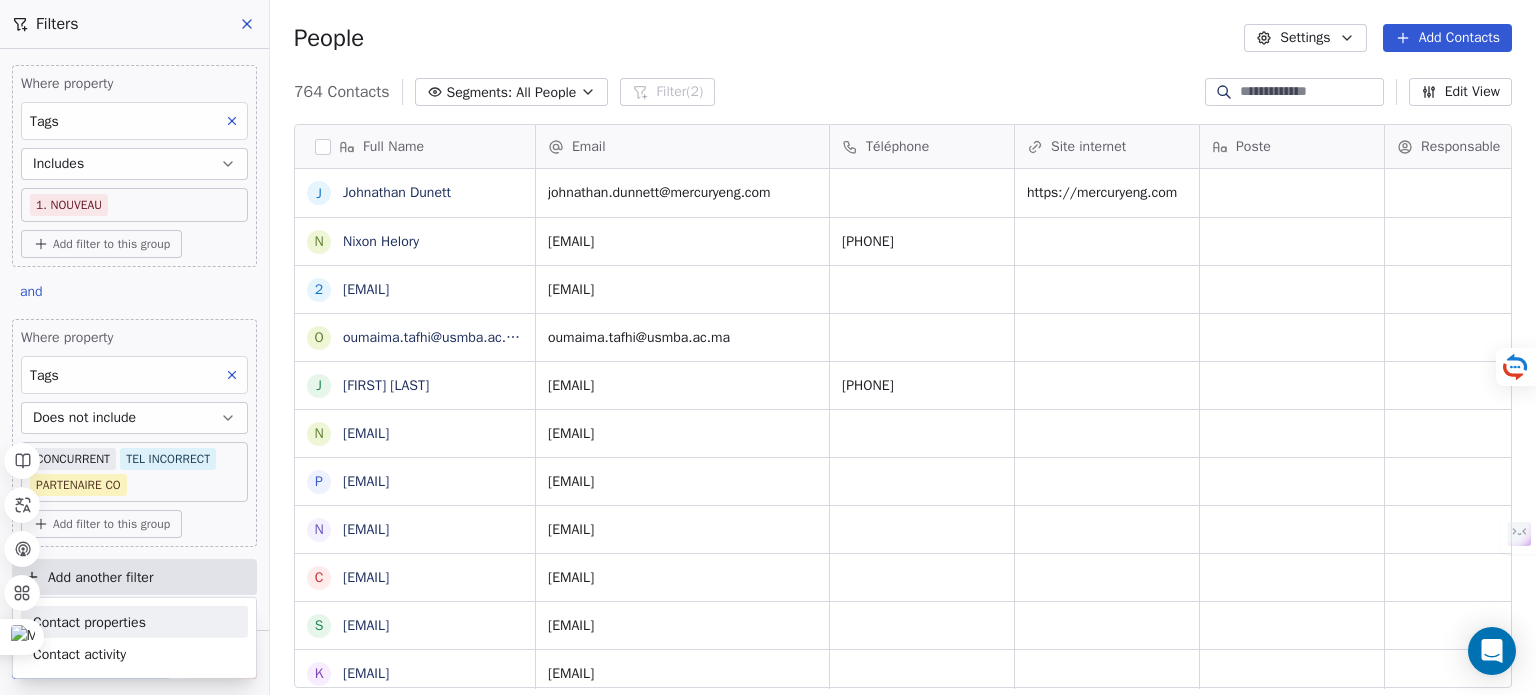 click on "Contact properties" at bounding box center (89, 621) 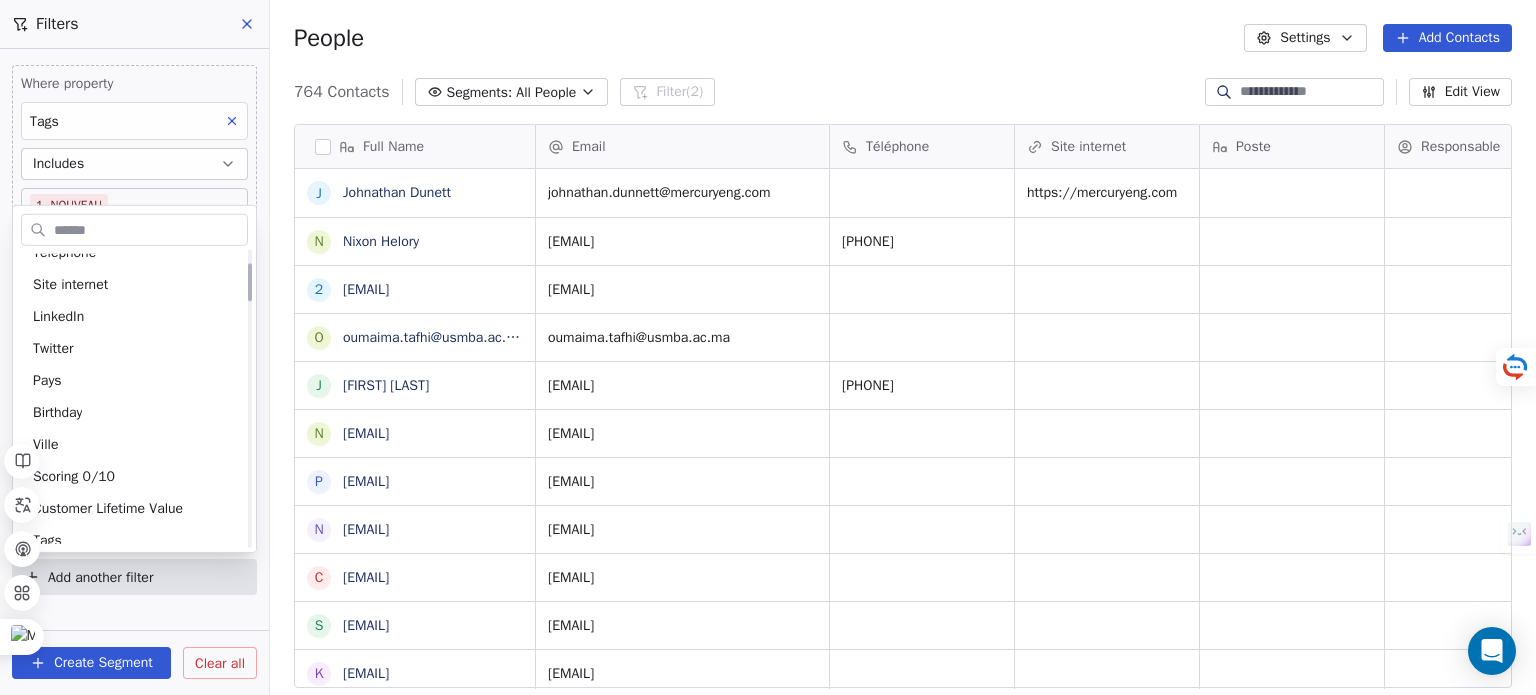 scroll, scrollTop: 200, scrollLeft: 0, axis: vertical 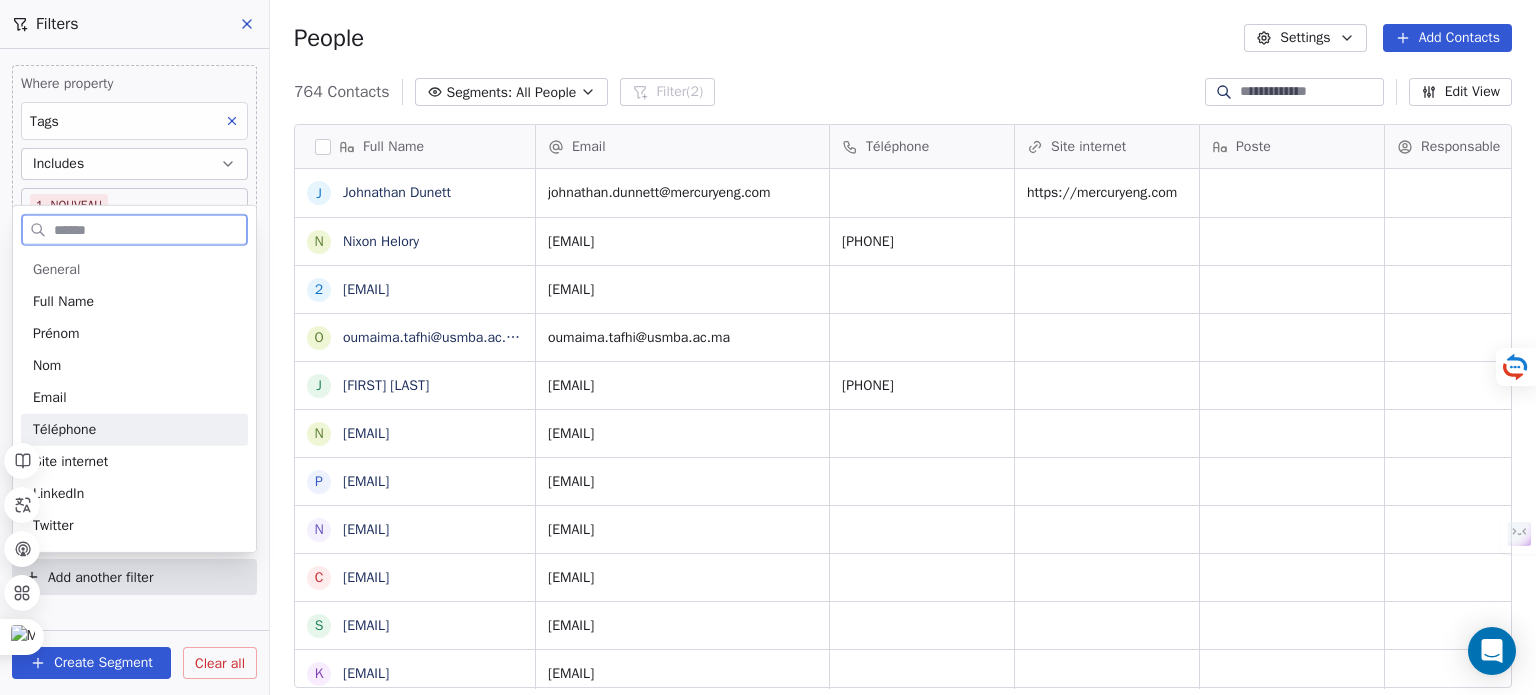 click on "Téléphone" at bounding box center (134, 430) 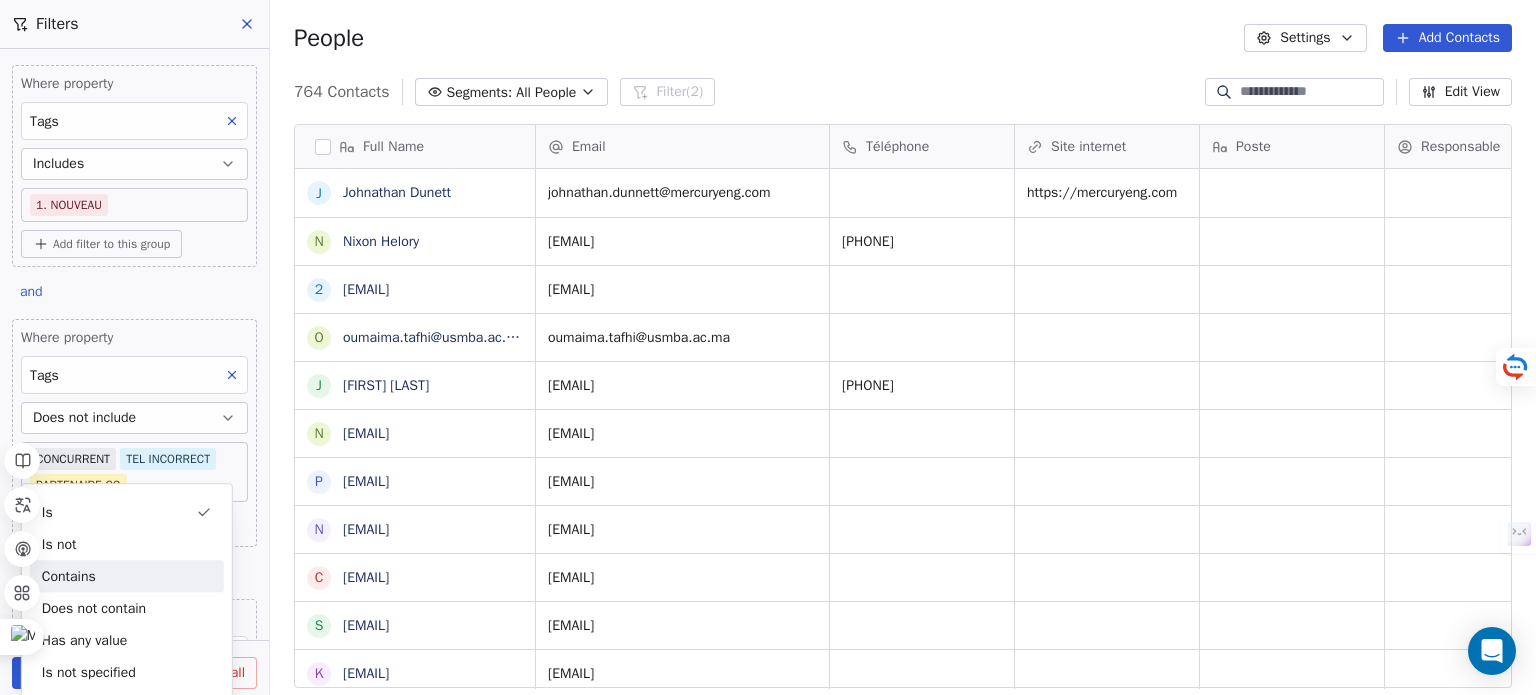 click on "Contains" at bounding box center [127, 576] 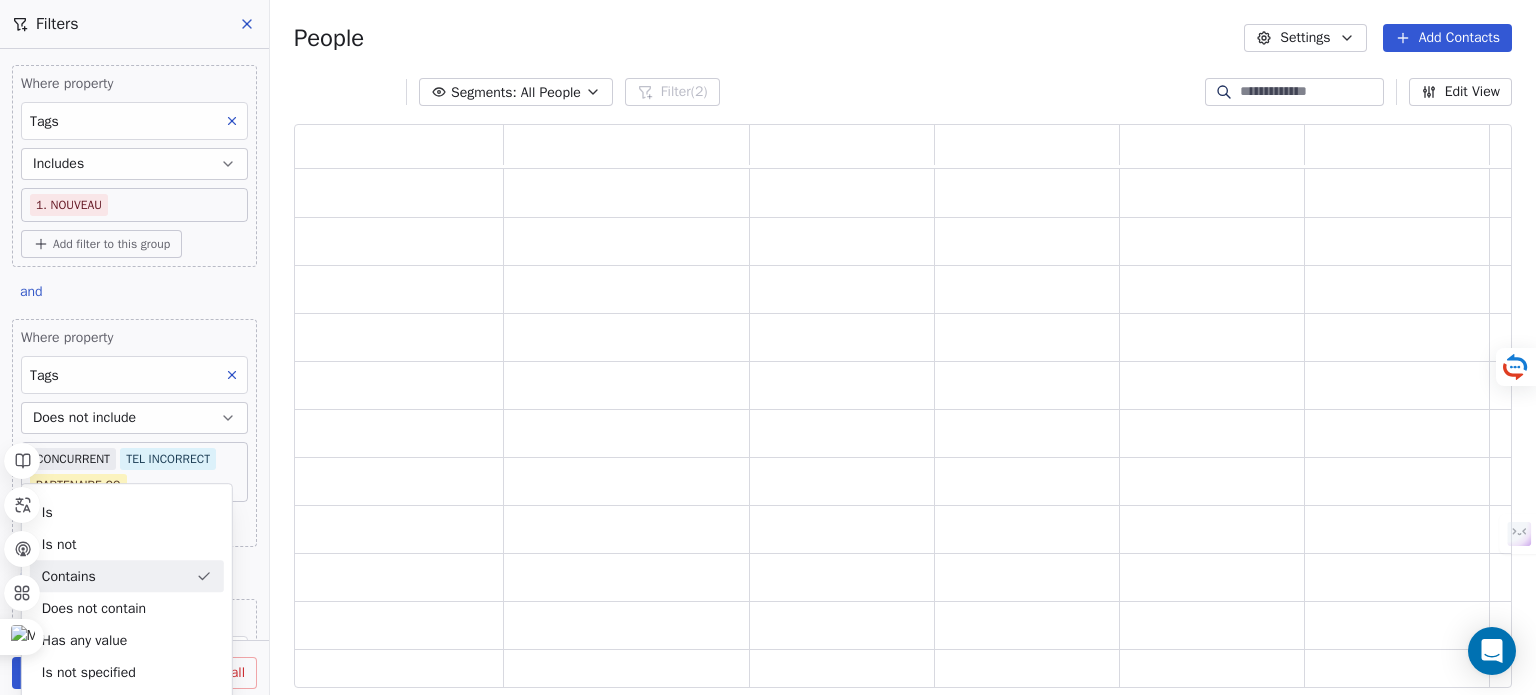 scroll, scrollTop: 16, scrollLeft: 16, axis: both 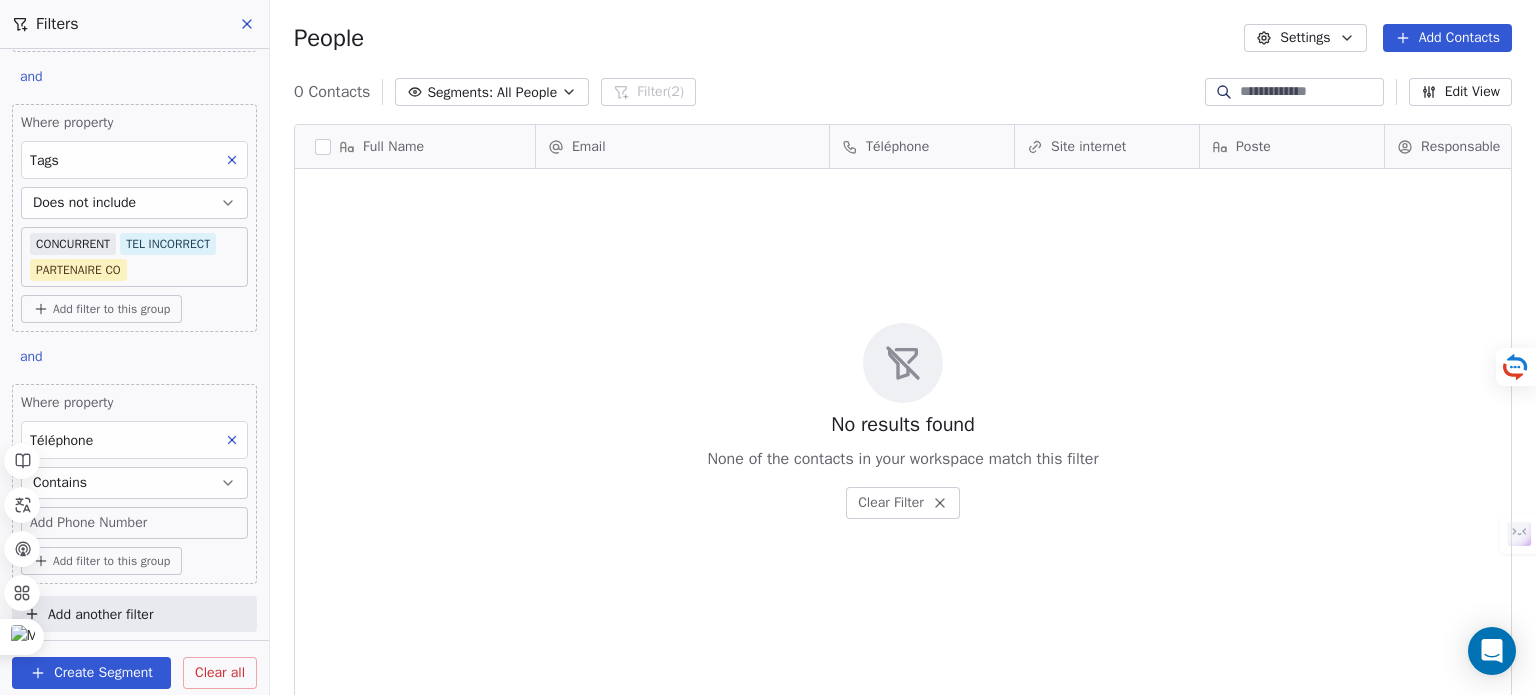 click on "Add Phone Number" at bounding box center (88, 523) 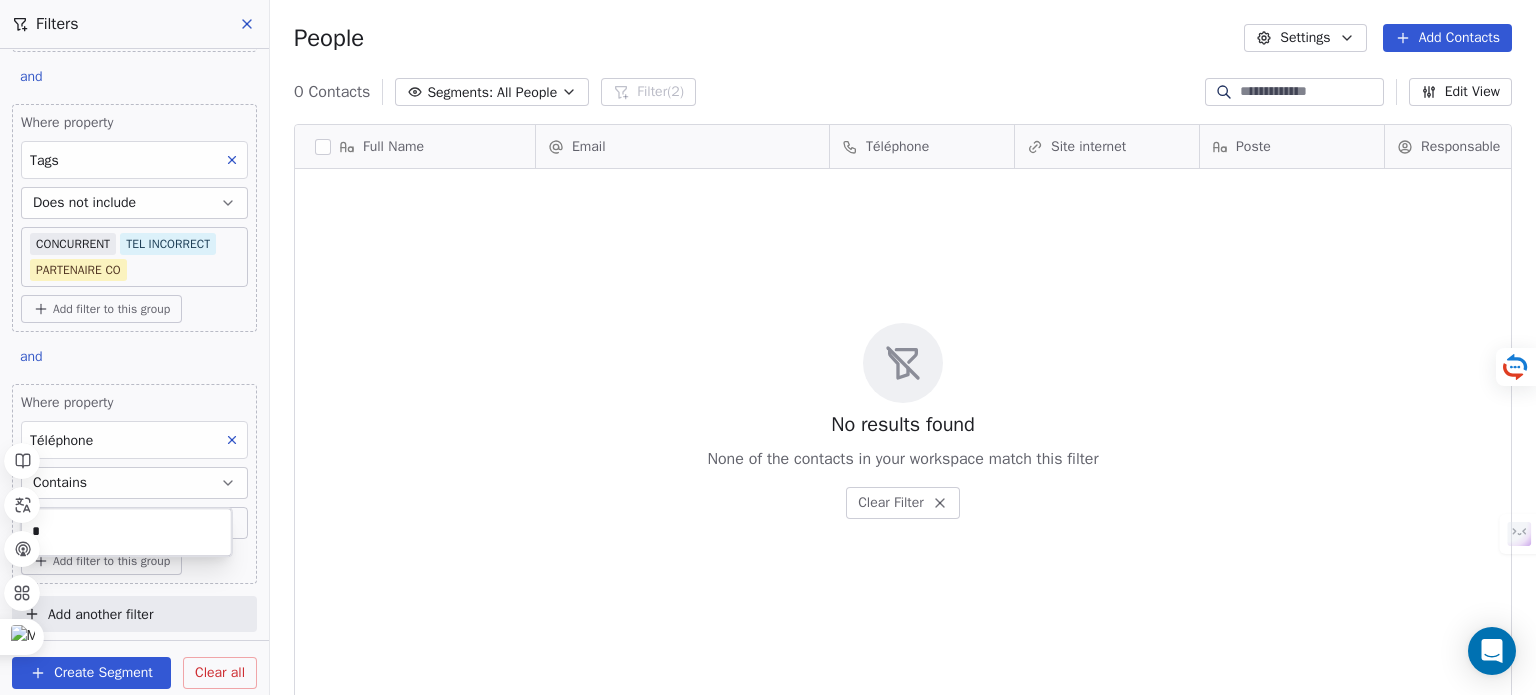 type on "*" 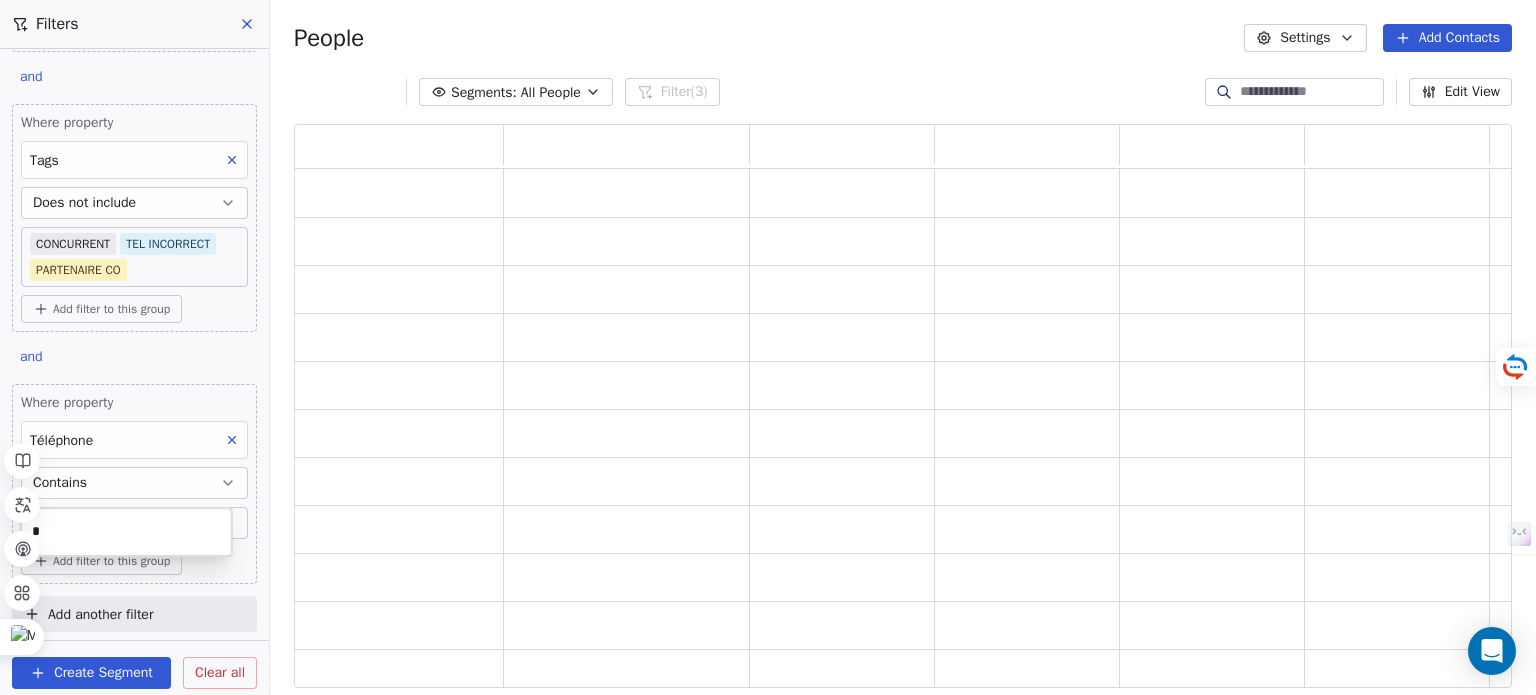 scroll, scrollTop: 16, scrollLeft: 16, axis: both 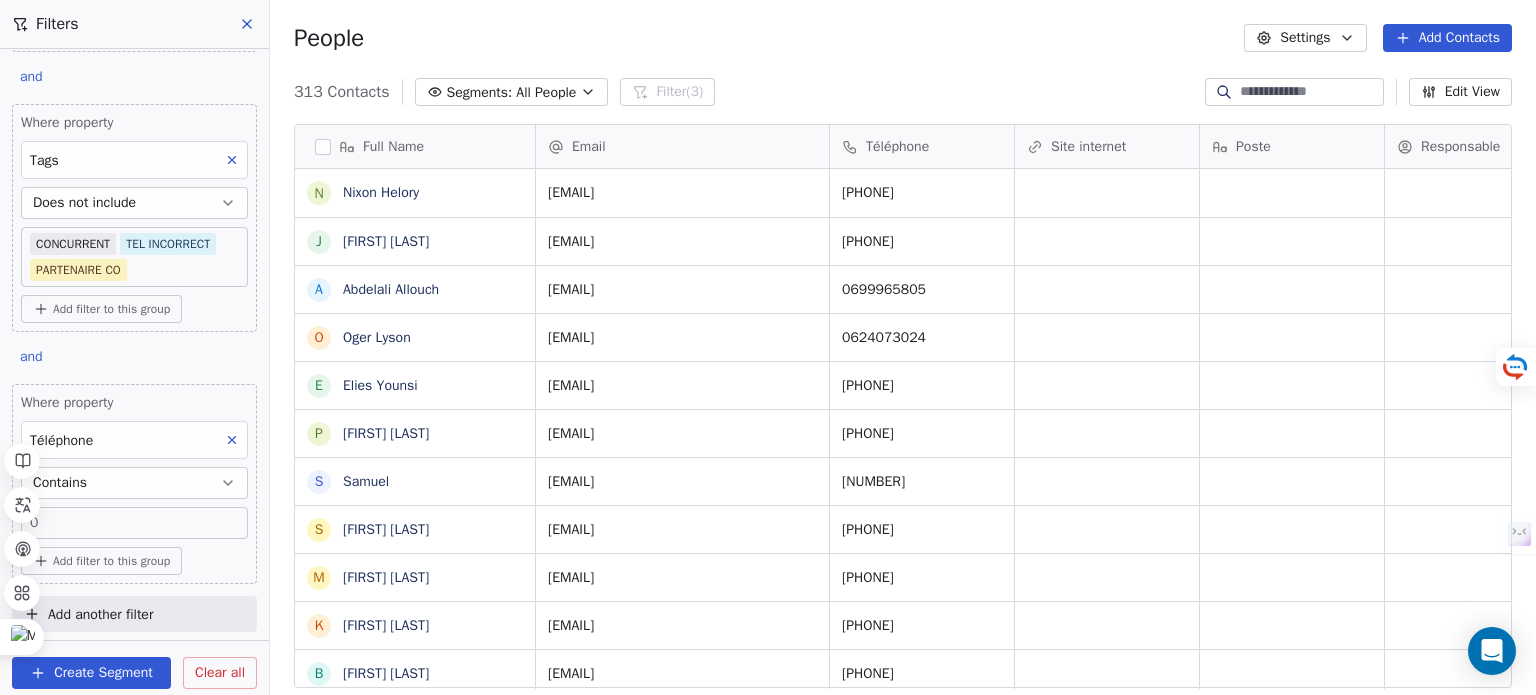 click on "Add filter to this group" at bounding box center [111, 309] 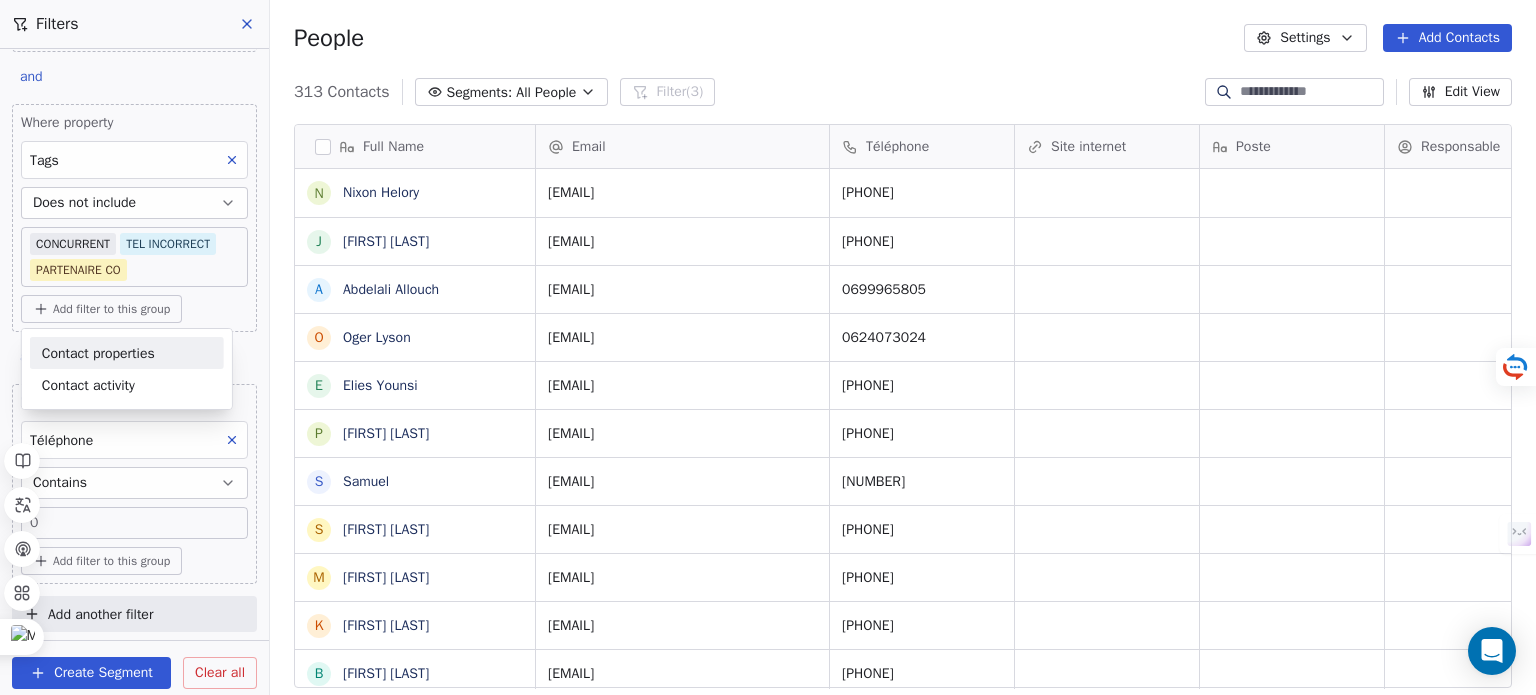 click on "SKILLCO Contacts People Marketing Workflows Campaigns Sales Pipelines Sequences Beta Tools Apps AI Agents Help & Support Filters Where property Tags Includes 1. NOUVEAU Add filter to this group and Where property Tags Does not include CONCURRENT TEL INCORRECT PARTENAIRE CO Add filter to this group and Where property Téléphone Contains 0 Add filter to this group Add another filter Create Segment Clear all People Settings Add Contacts 313 Contacts Segments: All People Filter (3) Edit View Tag Add to Sequence Full Name N [LAST] J [LAST] A [LAST] O [LAST] E [LAST] P [FIRST] [LAST] S [LAST] [LAST] M [FIRST] [LAST] K [FIRST] [LAST] B [LAST] [FIRST] S [LAST] [FIRST] [LAST] O [FIRST] [LAST] v [FIRST] [LAST] F [FIRST] [LAST] D [FIRST] [LAST] S [FIRST] [LAST] j [FIRST] [LAST] S [LAST] [LAST] E [LAST] [LAST] J [FIRST] [LAST] P [FIRST] [LAST] [FIRST] [LAST] C [FIRST] [LAST] [LAST] A [FIRST] [LAST] A [FIRST] [LAST]" at bounding box center (768, 347) 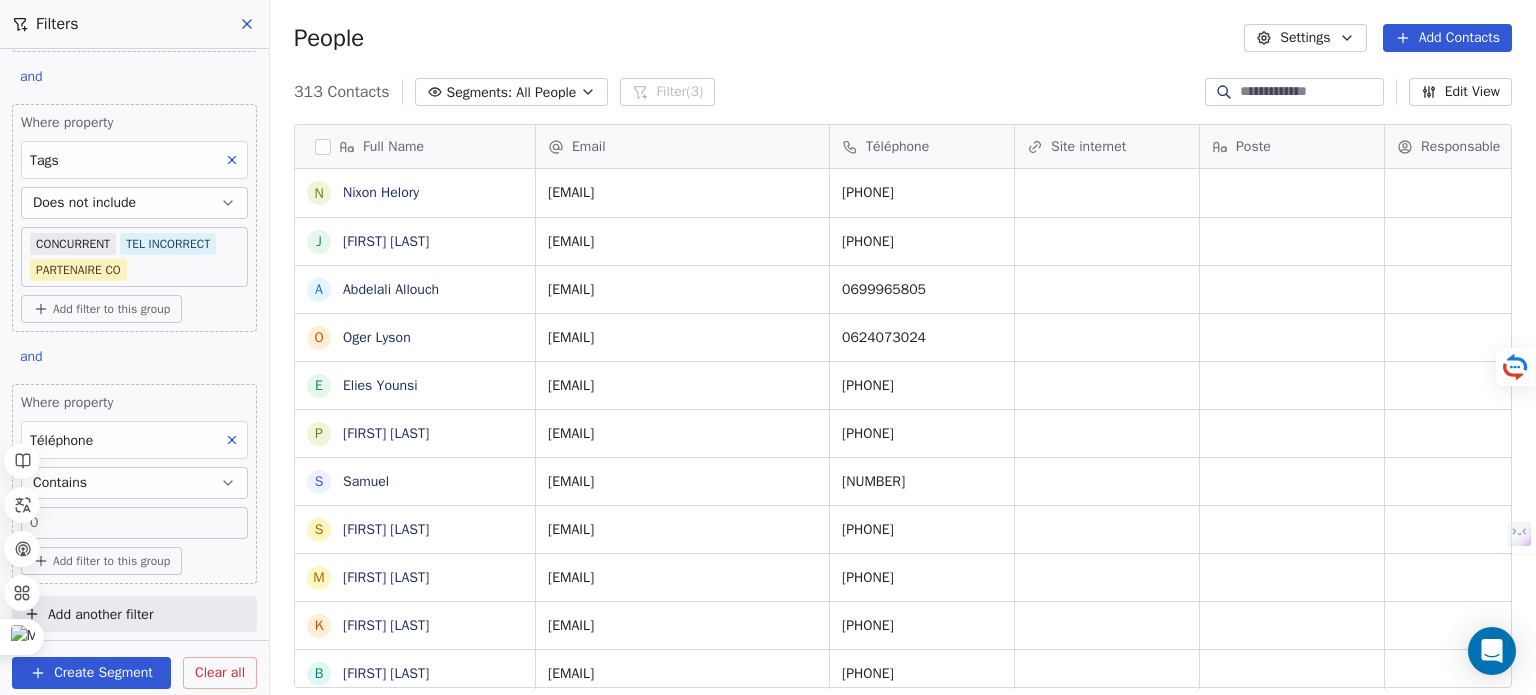 click on "SKILLCO Contacts People Marketing Workflows Campaigns Sales Pipelines Sequences Beta Tools Apps AI Agents Help & Support Filters Where property Tags Includes 1. NOUVEAU Add filter to this group and Where property Tags Does not include CONCURRENT TEL INCORRECT PARTENAIRE CO Add filter to this group and Where property Téléphone Contains 0 Add filter to this group Add another filter Create Segment Clear all People Settings Add Contacts 313 Contacts Segments: All People Filter (3) Edit View Tag Add to Sequence Full Name N [LAST] J [LAST] A [LAST] O [LAST] E [LAST] P [FIRST] [LAST] S [LAST] [LAST] M [FIRST] [LAST] K [FIRST] [LAST] B [LAST] [FIRST] S [LAST] [FIRST] [LAST] O [FIRST] [LAST] v [FIRST] [LAST] F [FIRST] [LAST] D [FIRST] [LAST] S [FIRST] [LAST] j [FIRST] [LAST] S [LAST] [LAST] E [LAST] [LAST] J [FIRST] [LAST] P [FIRST] [LAST] [FIRST] [LAST] C [FIRST] [LAST] [LAST] A [FIRST] [LAST] A [FIRST] [LAST]" at bounding box center (768, 347) 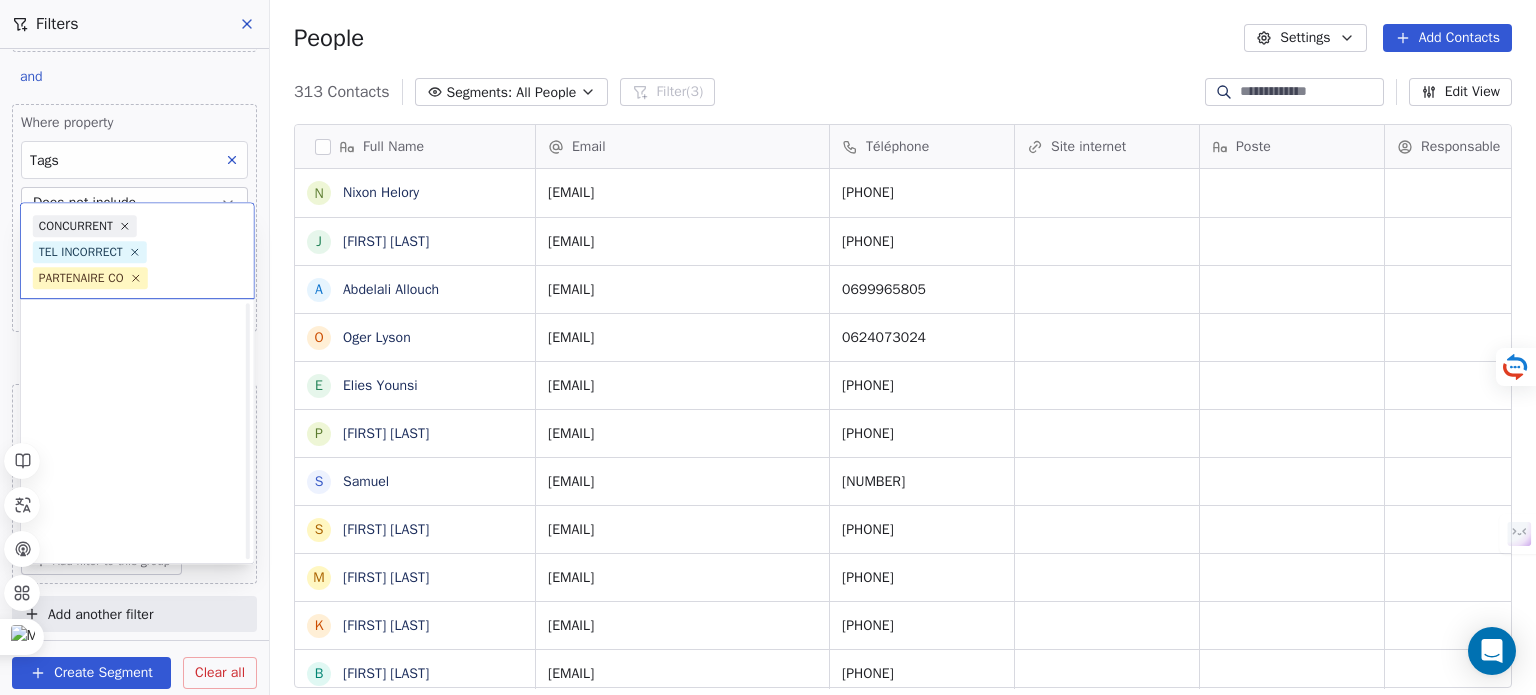 scroll, scrollTop: 800, scrollLeft: 0, axis: vertical 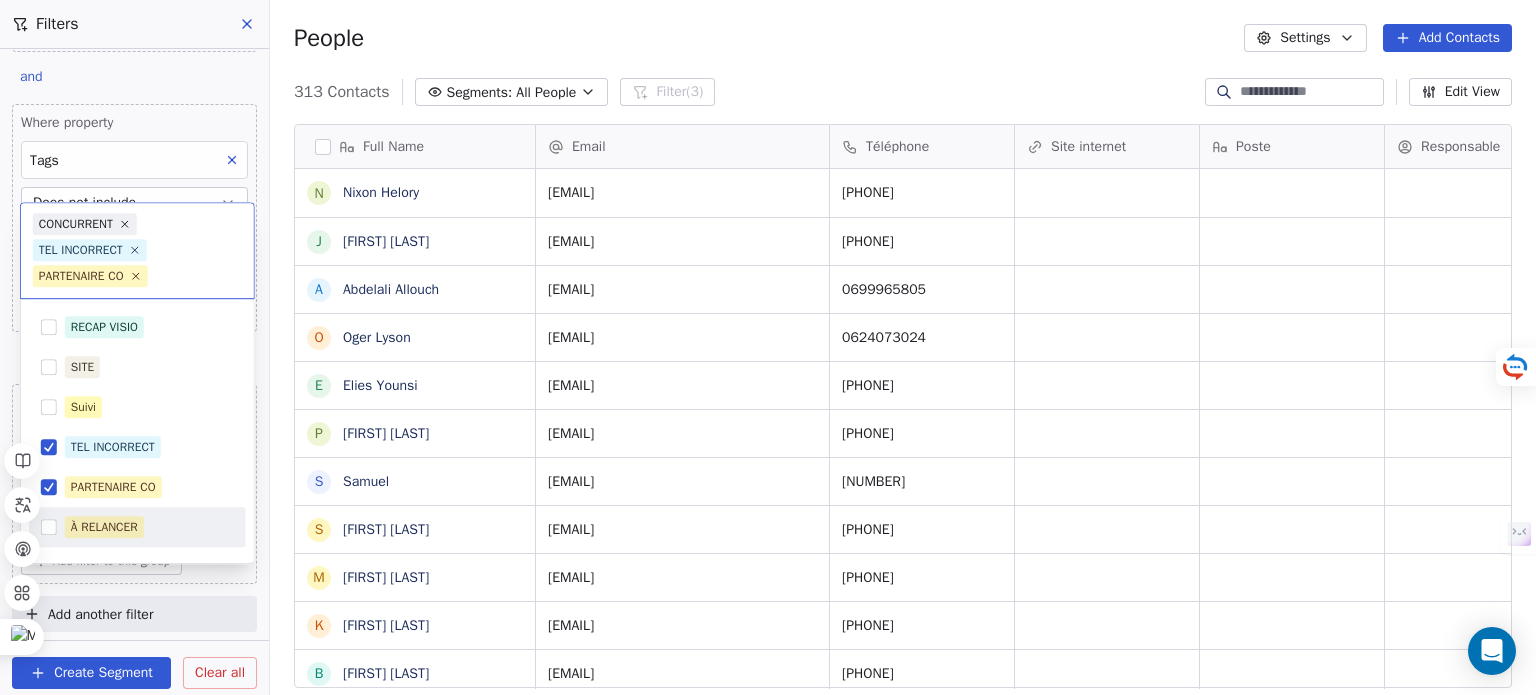 click on "À RELANCER" at bounding box center [104, 527] 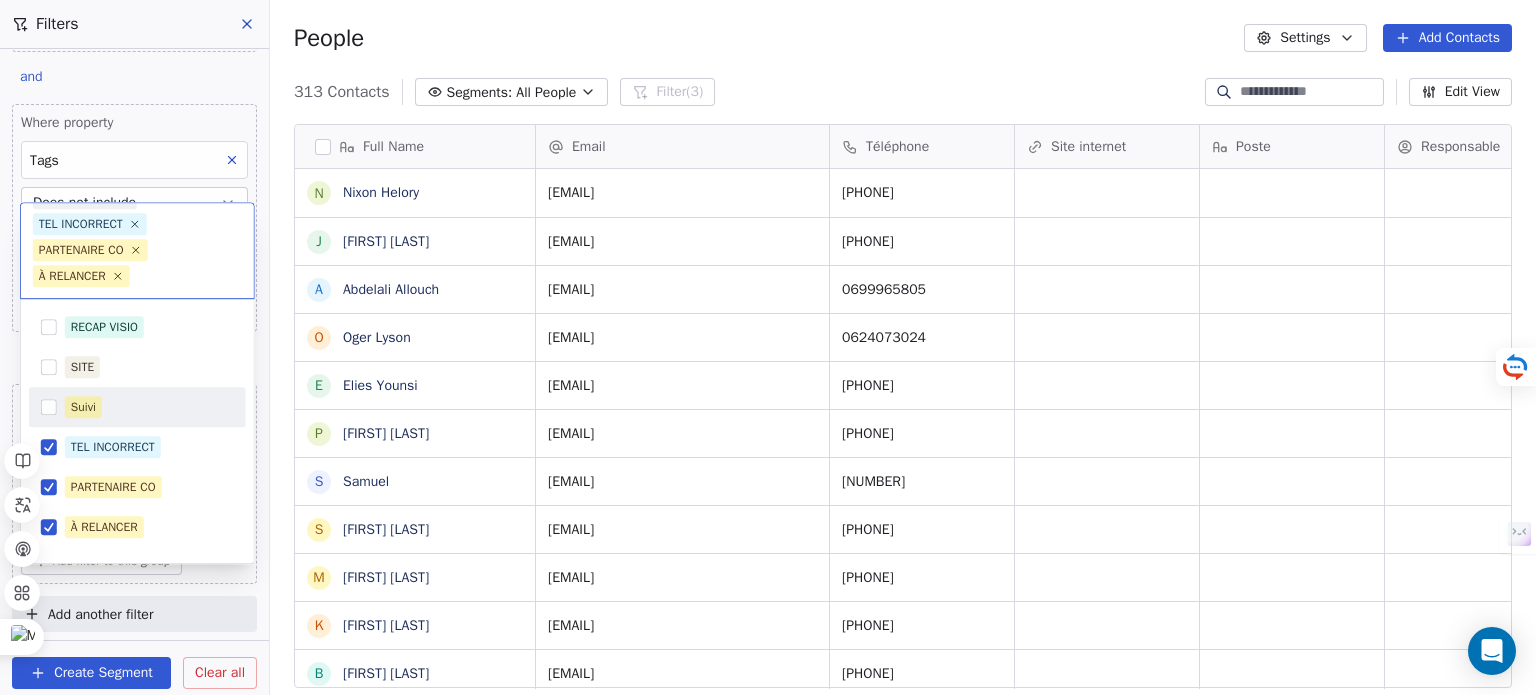click on "Suivi" at bounding box center [149, 407] 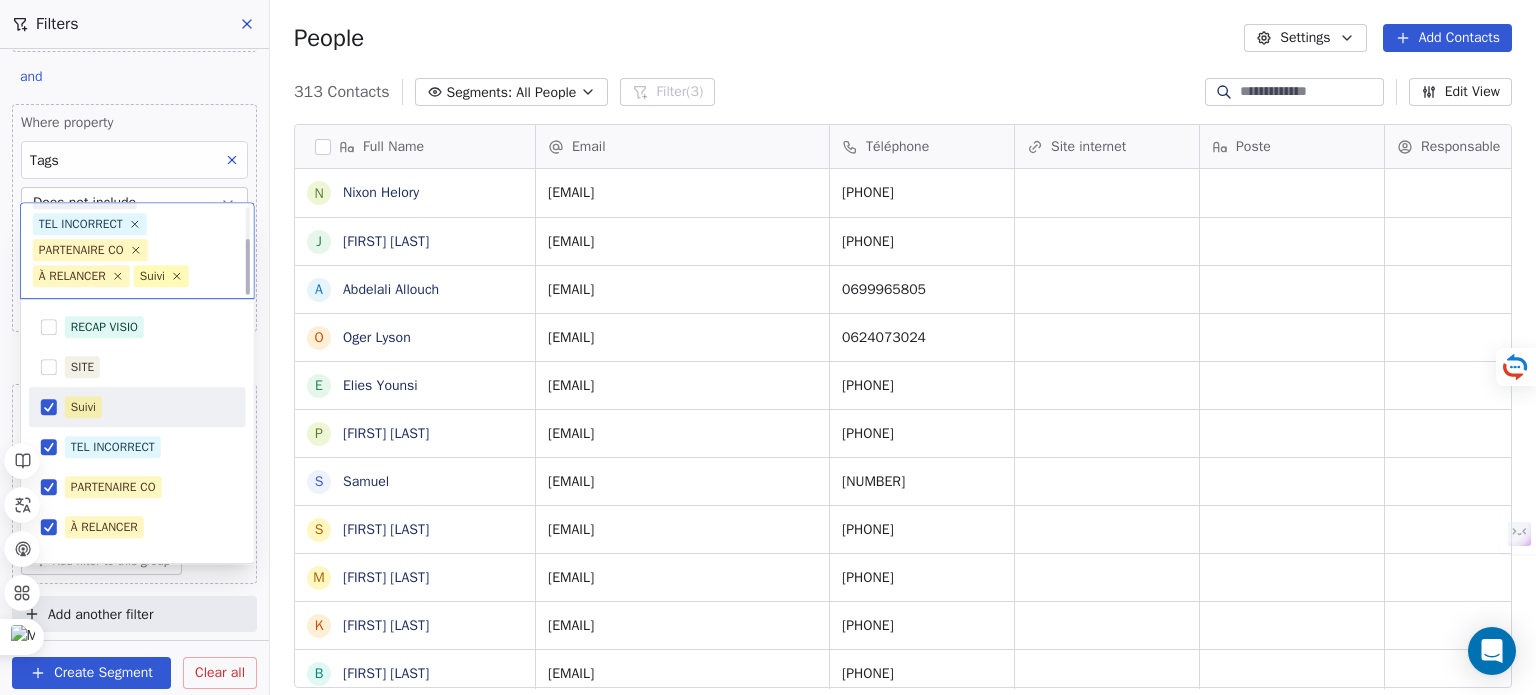 scroll, scrollTop: 54, scrollLeft: 0, axis: vertical 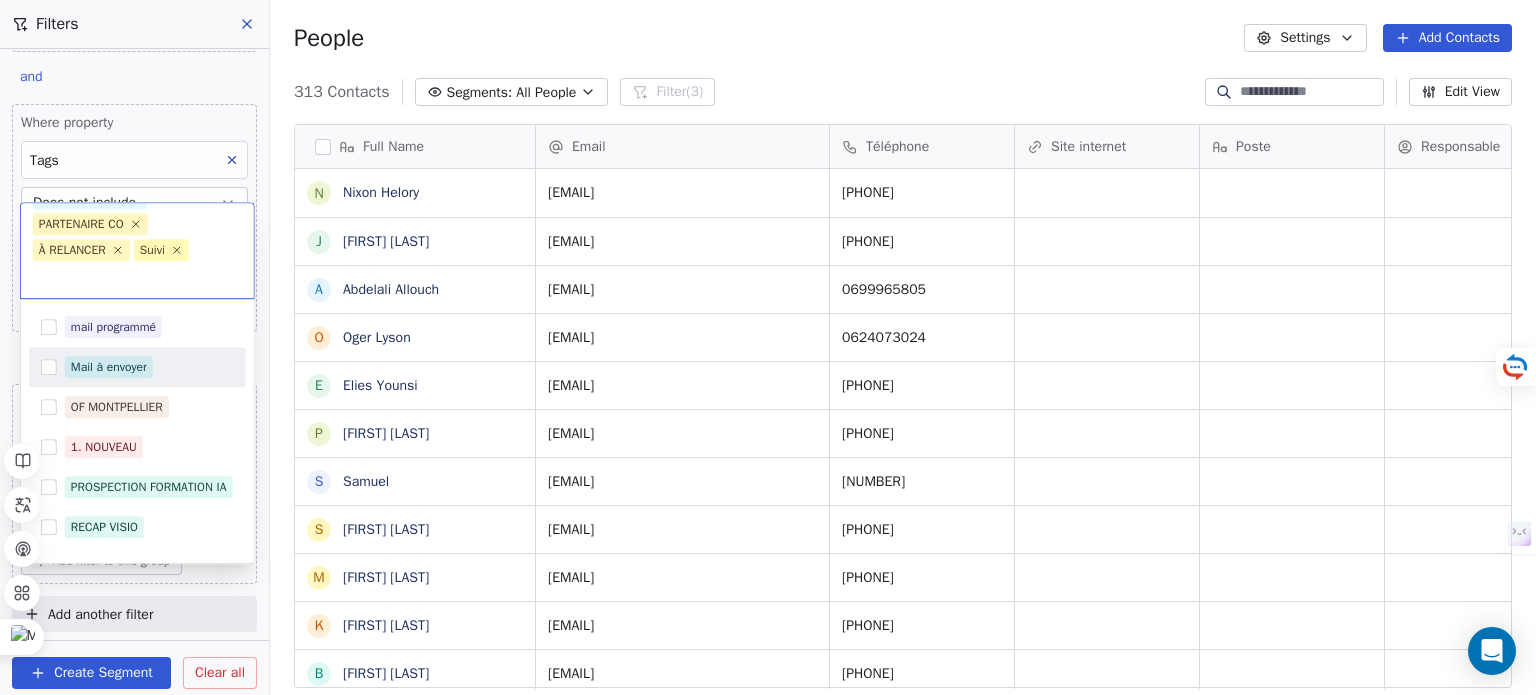 click on "Mail à envoyer" at bounding box center (137, 367) 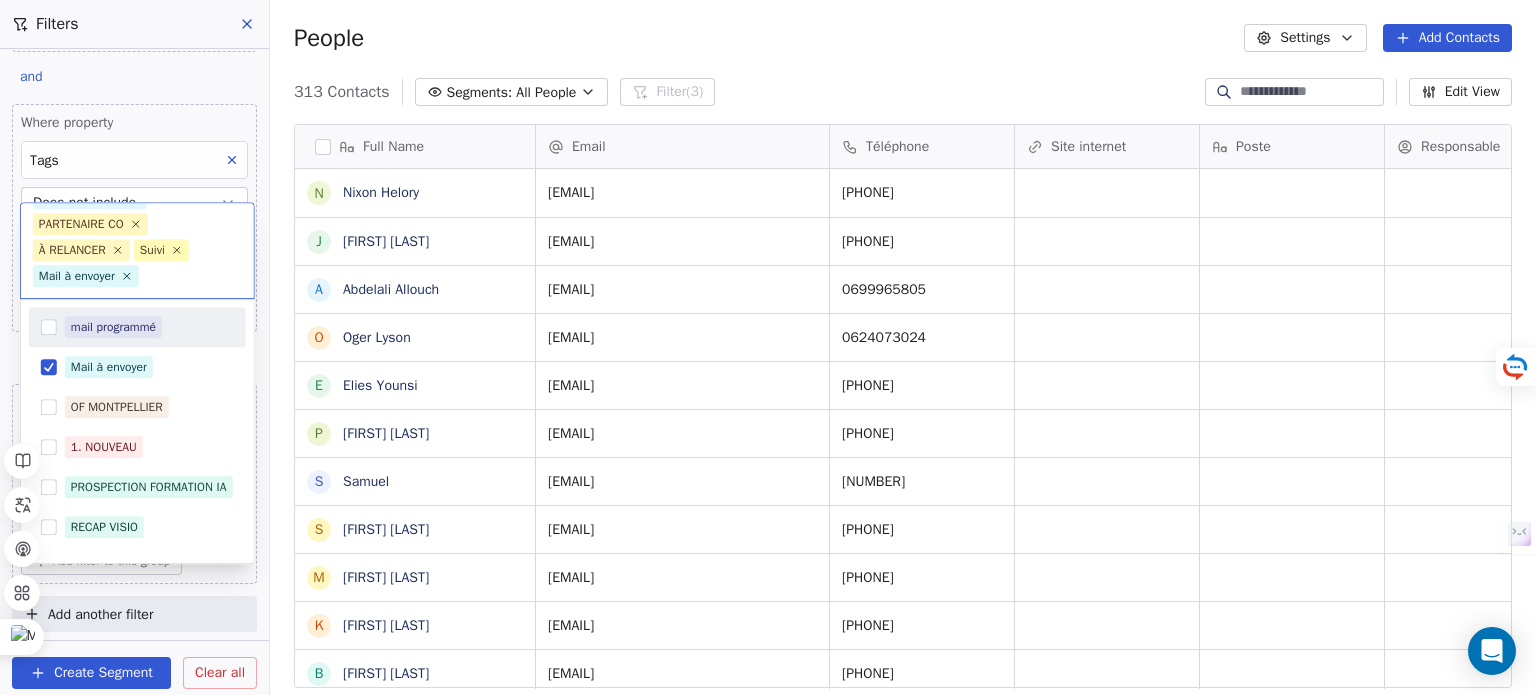 click on "mail programmé" at bounding box center [149, 327] 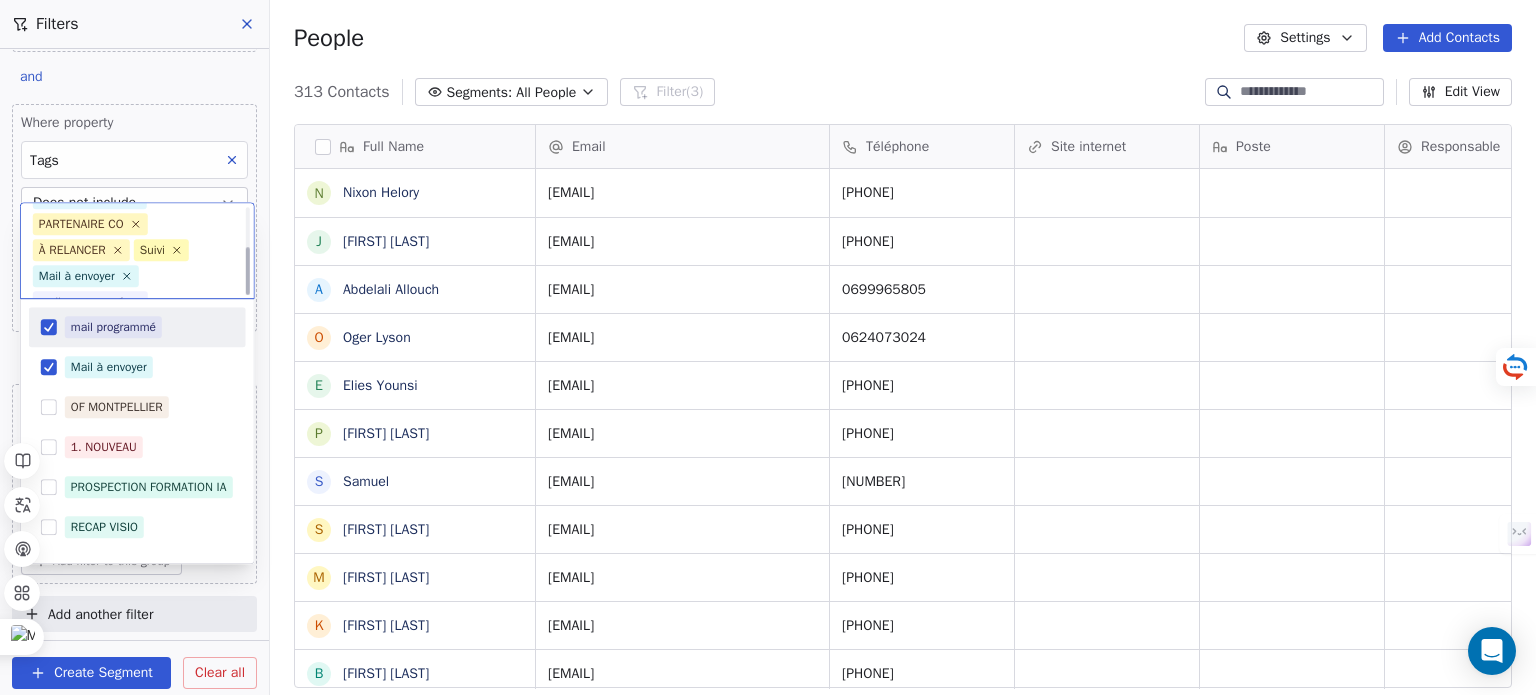 scroll, scrollTop: 80, scrollLeft: 0, axis: vertical 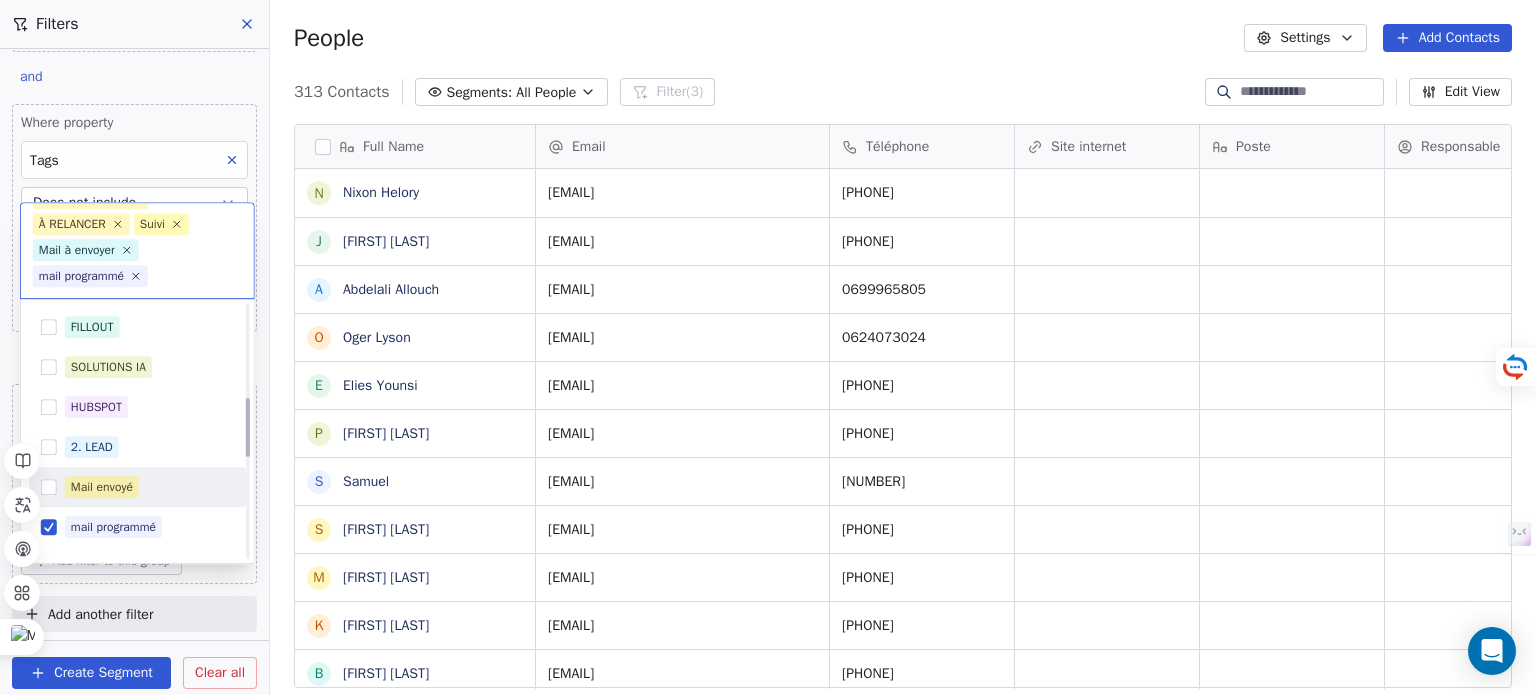 click on "Mail envoyé" at bounding box center (149, 487) 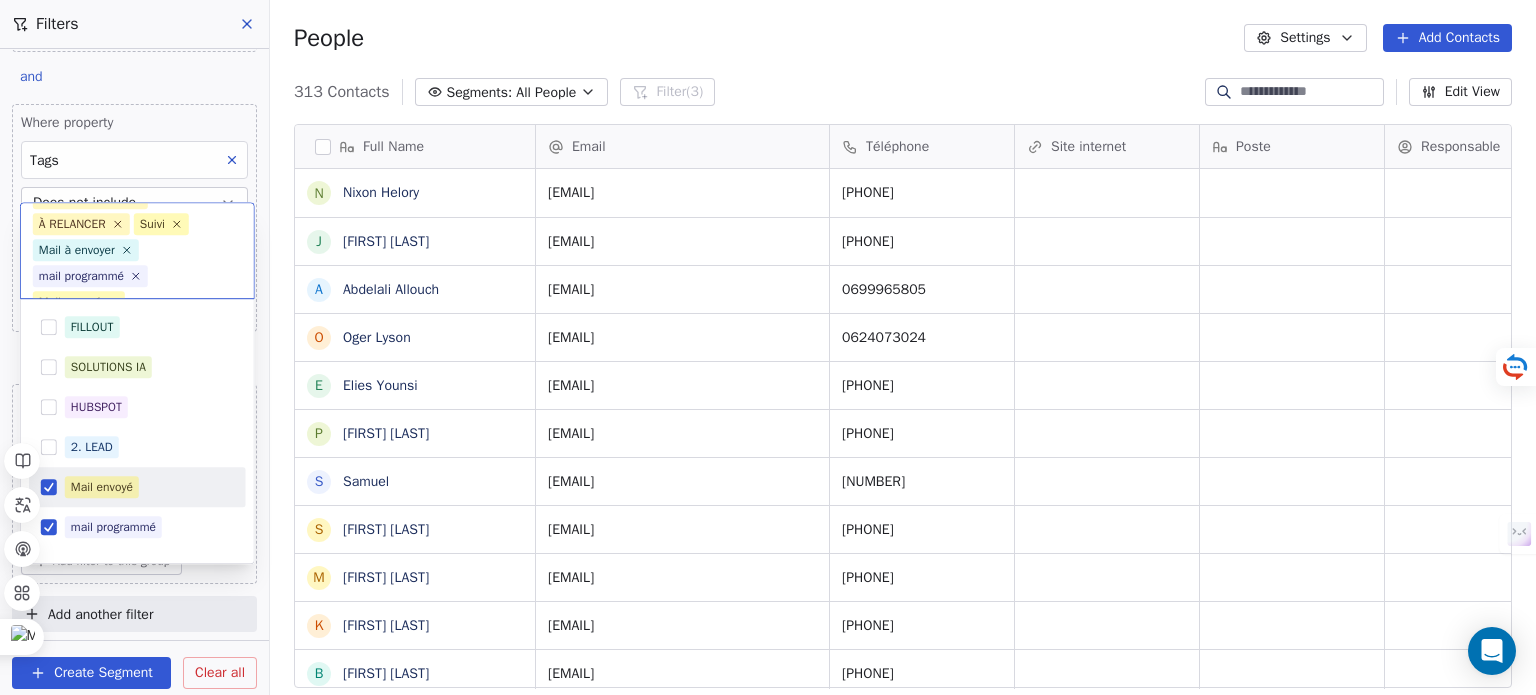 scroll, scrollTop: 106, scrollLeft: 0, axis: vertical 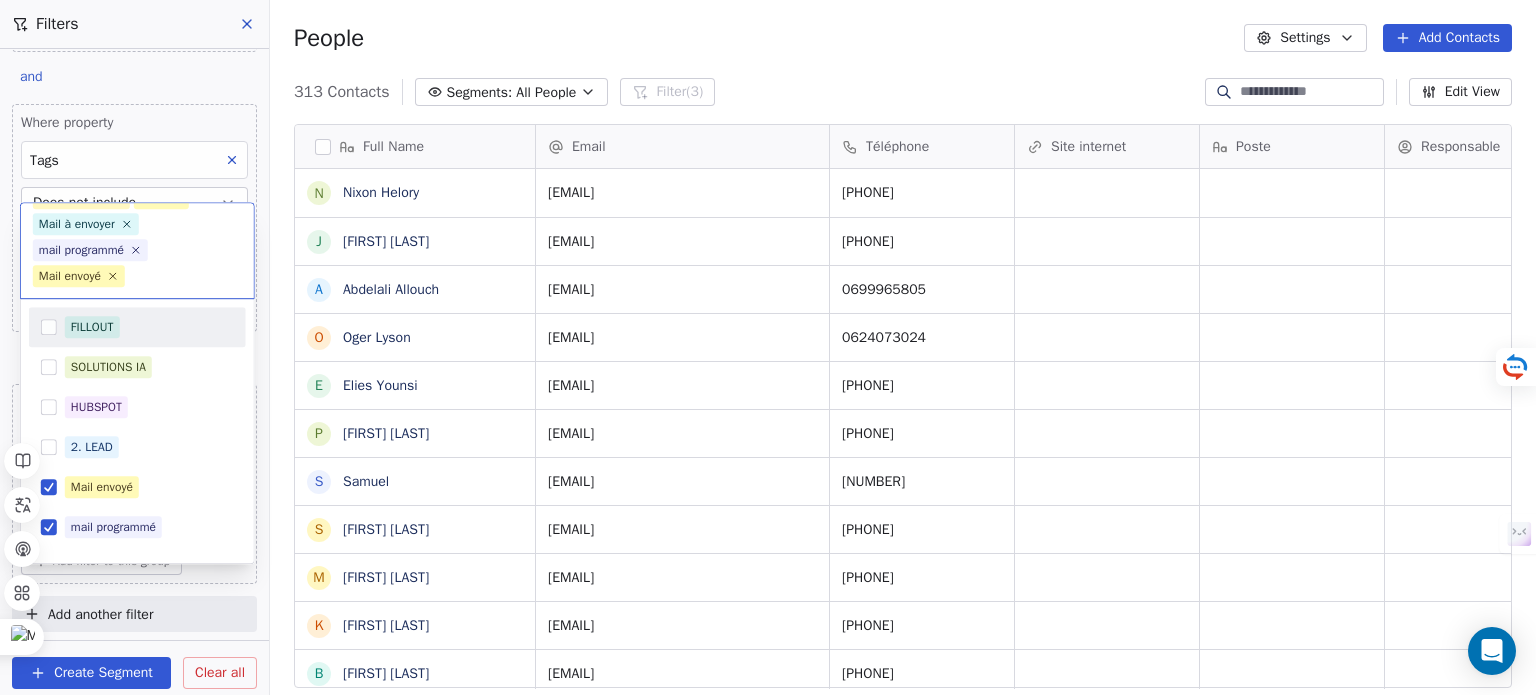 click on "SKILLCO Contacts People Marketing Workflows Campaigns Sales Pipelines Sequences Beta Tools Apps AI Agents Help & Support Filters Where property Tags Includes 1. NOUVEAU Add filter to this group and Where property Tags Does not include CONCURRENT TEL INCORRECT PARTENAIRE CO Add filter to this group and Where property Téléphone Contains 0 Add filter to this group Add another filter Create Segment Clear all People Settings Add Contacts 313 Contacts Segments: All People Filter (3) Edit View Tag Add to Sequence Full Name N [LAST] J [LAST] A [LAST] O [LAST] E [LAST] P [FIRST] [LAST] S [LAST] [LAST] M [FIRST] [LAST] K [FIRST] [LAST] B [LAST] [FIRST] S [LAST] [FIRST] [LAST] O [FIRST] [LAST] v [FIRST] [LAST] F [FIRST] [LAST] D [FIRST] [LAST] S [FIRST] [LAST] j [FIRST] [LAST] S [LAST] [LAST] E [LAST] [LAST] J [FIRST] [LAST] P [FIRST] [LAST] [FIRST] [LAST] C [FIRST] [LAST] [LAST] A [FIRST] [LAST] A [FIRST] [LAST]" at bounding box center (768, 347) 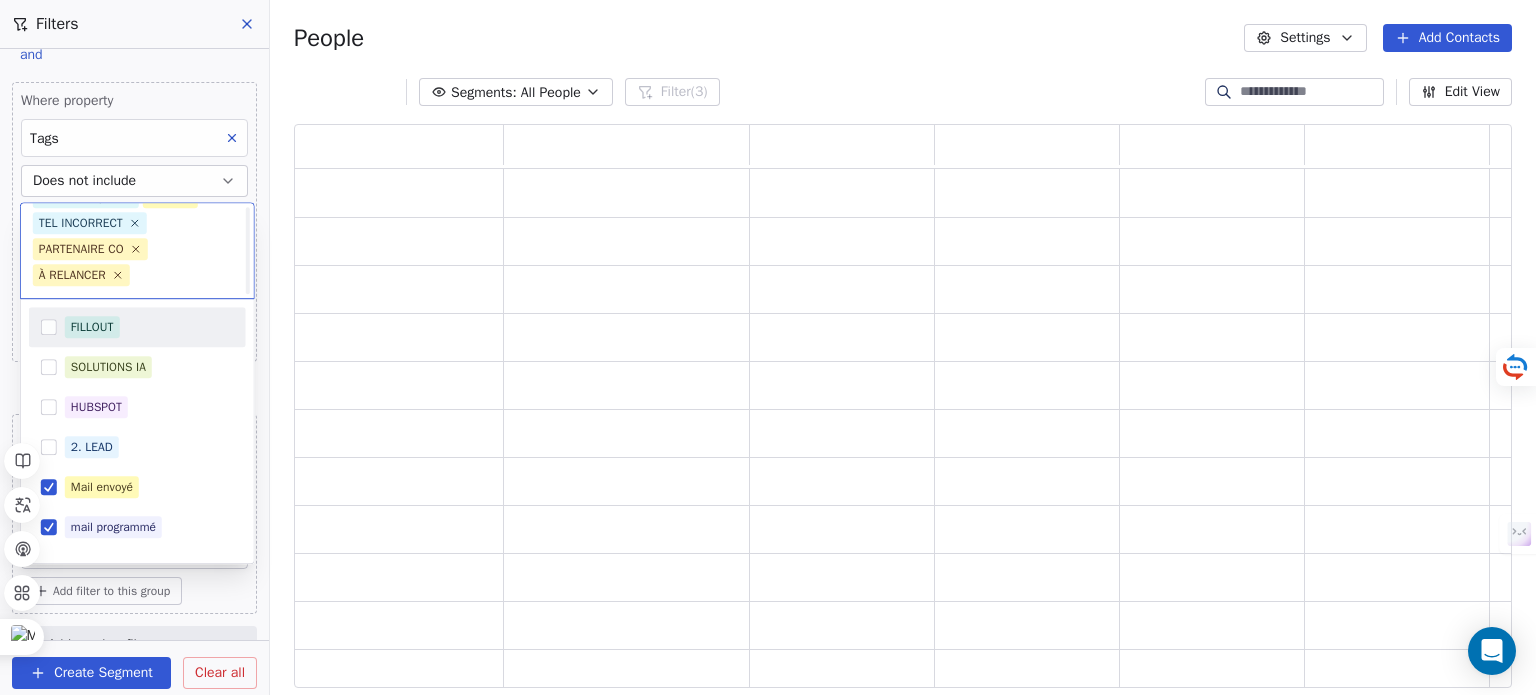 scroll, scrollTop: 0, scrollLeft: 0, axis: both 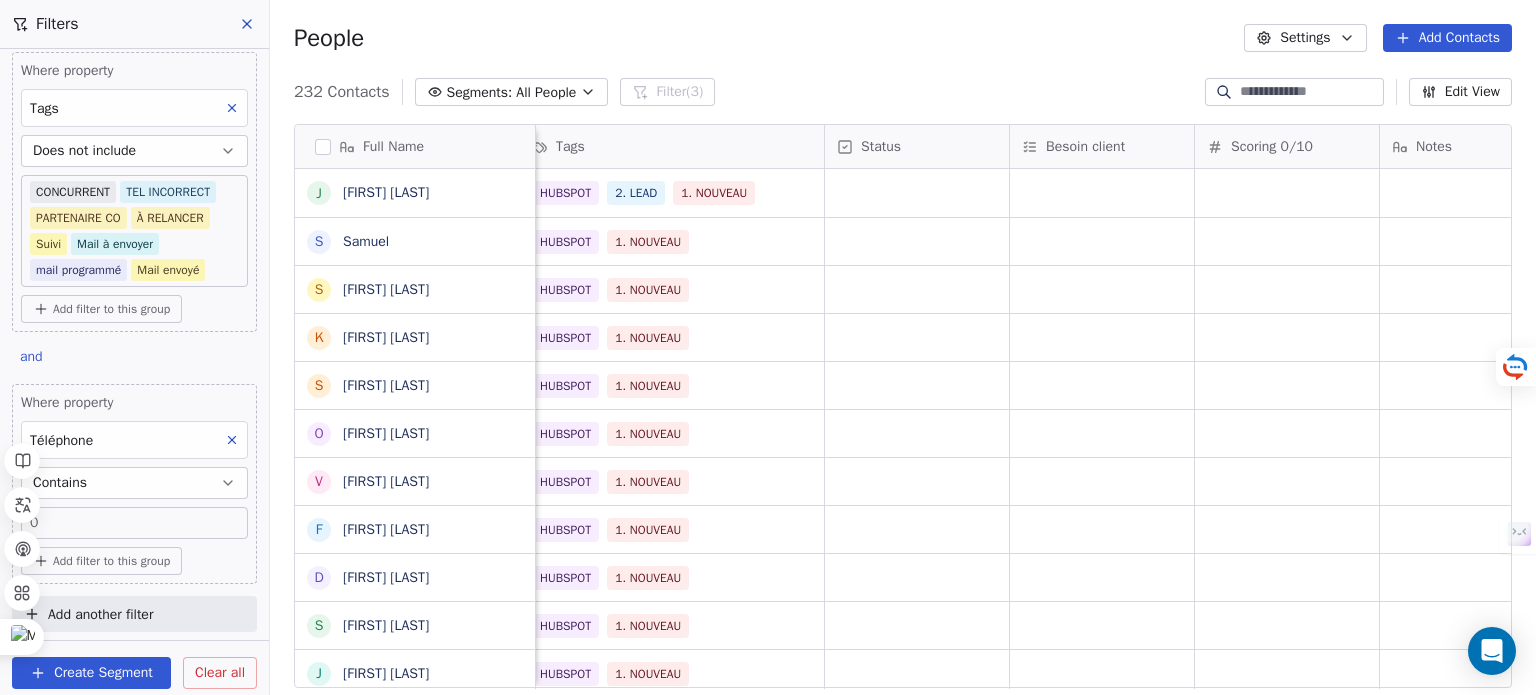 click on "Add another filter" at bounding box center (100, 614) 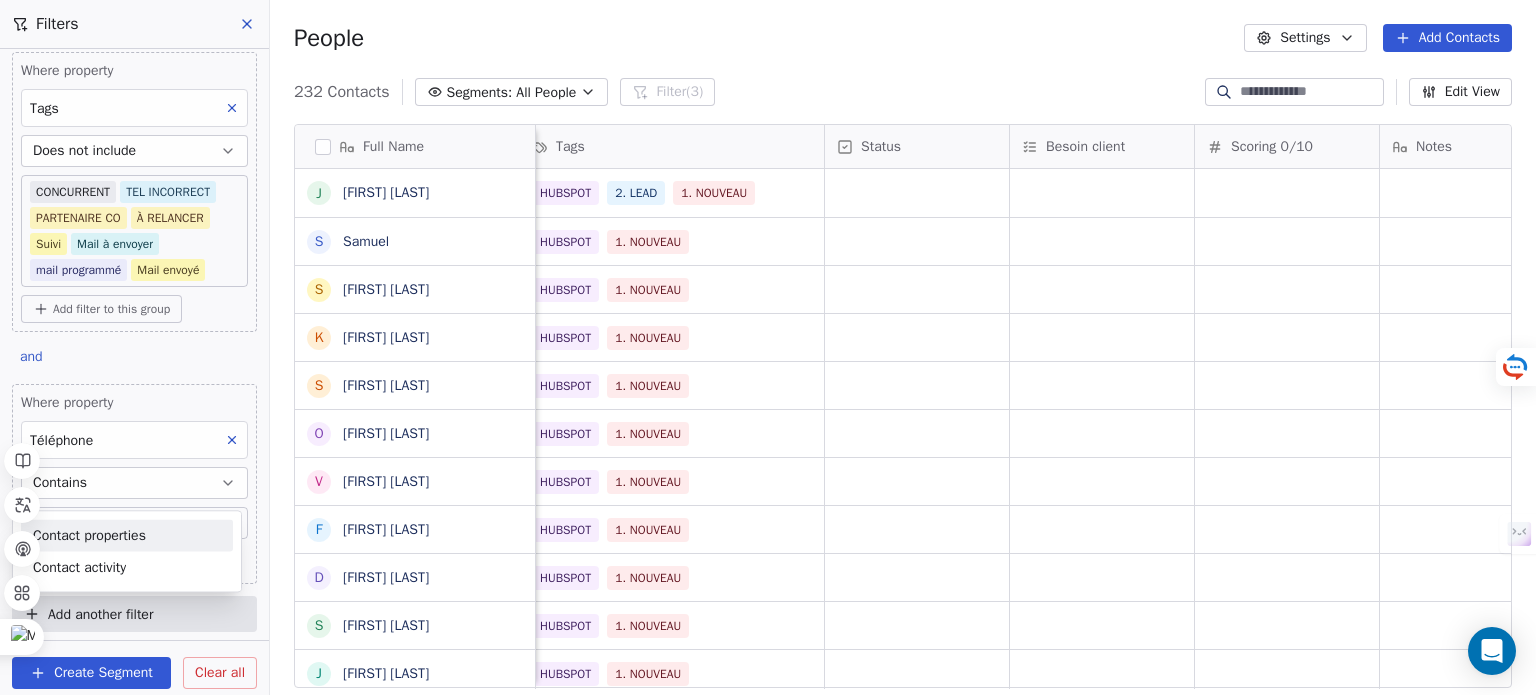 click on "Contact properties" at bounding box center [89, 535] 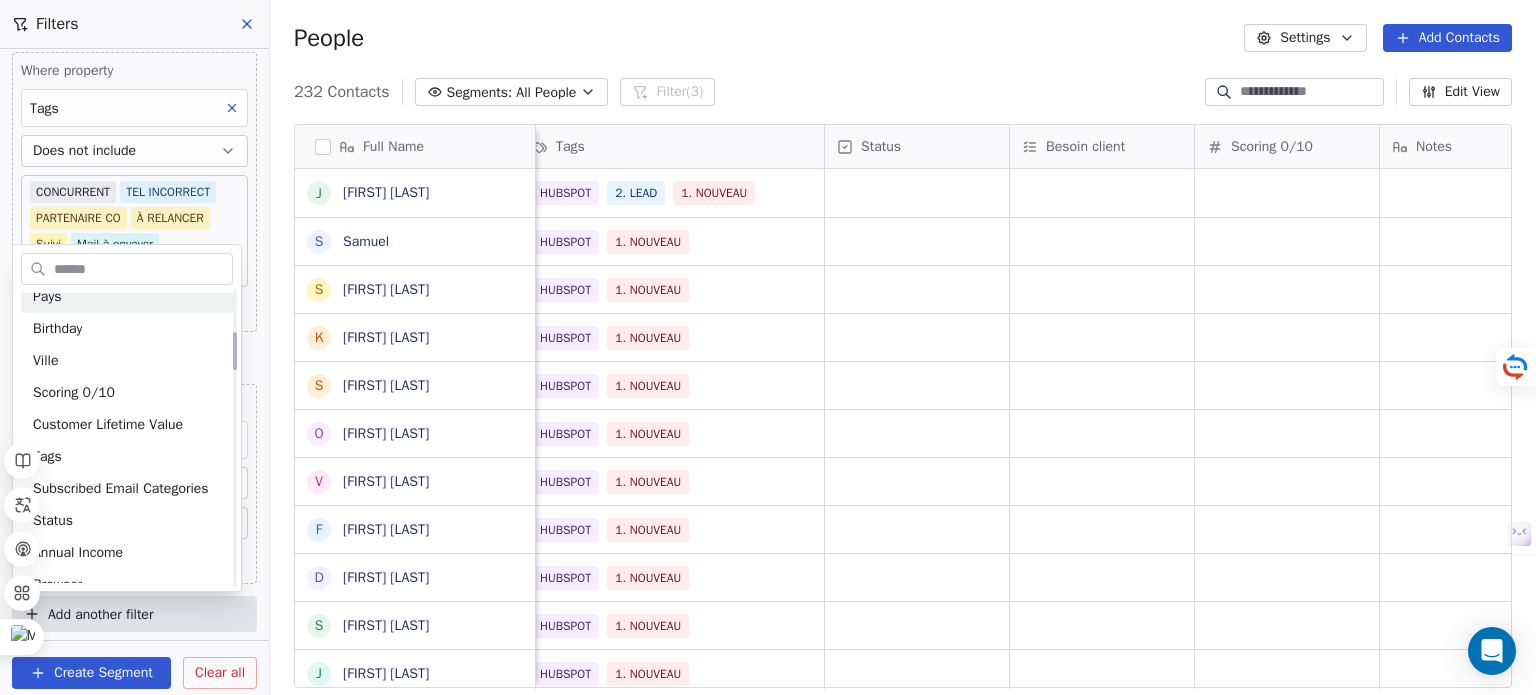 scroll, scrollTop: 400, scrollLeft: 0, axis: vertical 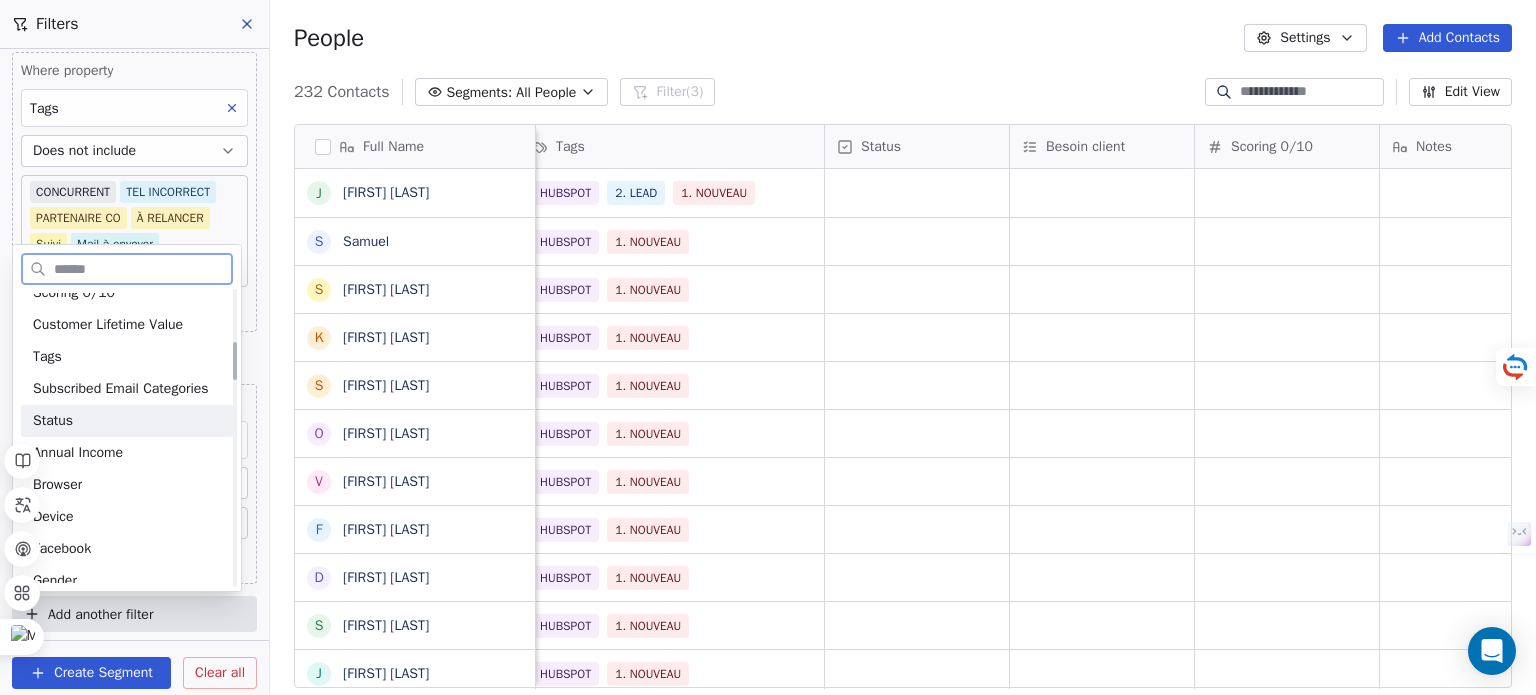 click on "Status" at bounding box center [127, 421] 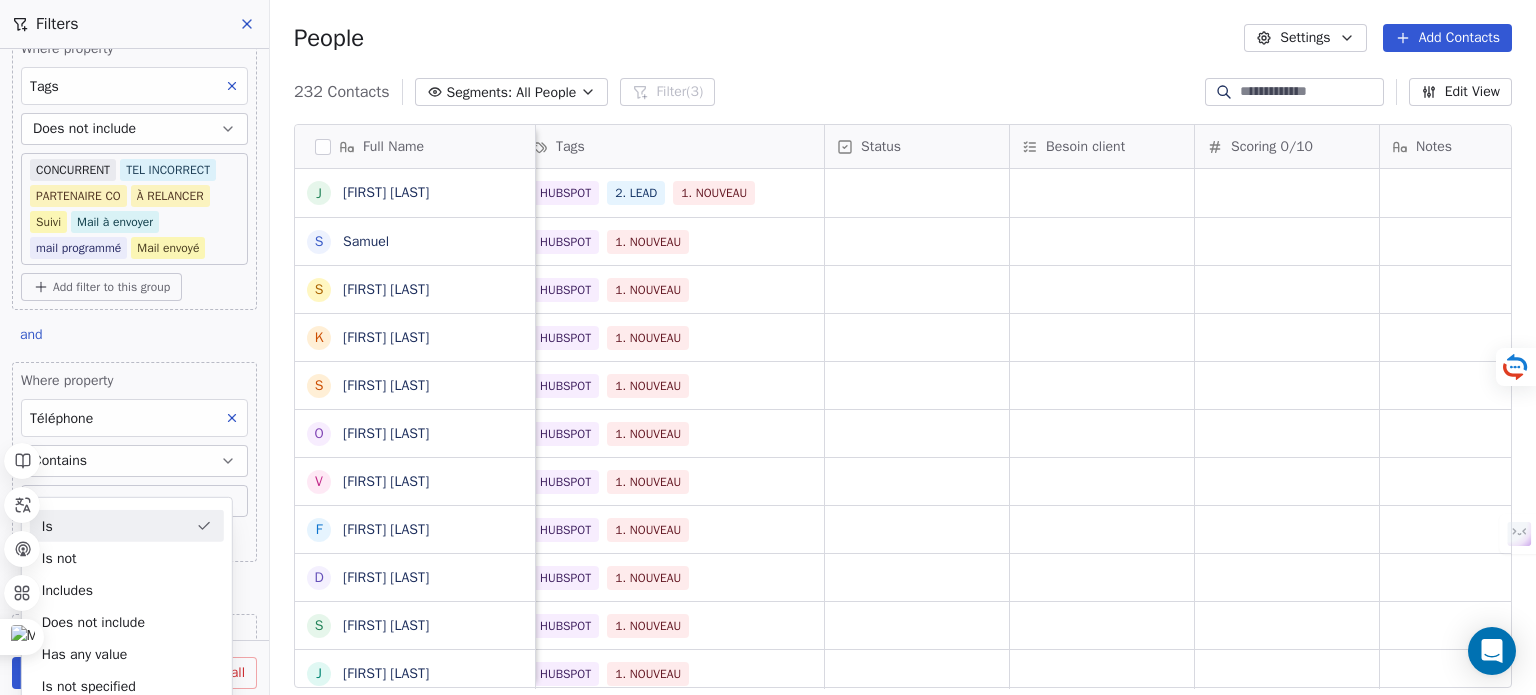 click on "Where property   Tags   Includes 1. NOUVEAU Add filter to this group and Where property   Tags   Does not include CONCURRENT TEL INCORRECT PARTENAIRE CO À RELANCER Suivi Mail à envoyer mail programmé Mail envoyé Add filter to this group and Where property   Téléphone   Contains 0 Add filter to this group and Where property   Status   Is Select  Status Add filter to this group Add another filter" at bounding box center (134, 344) 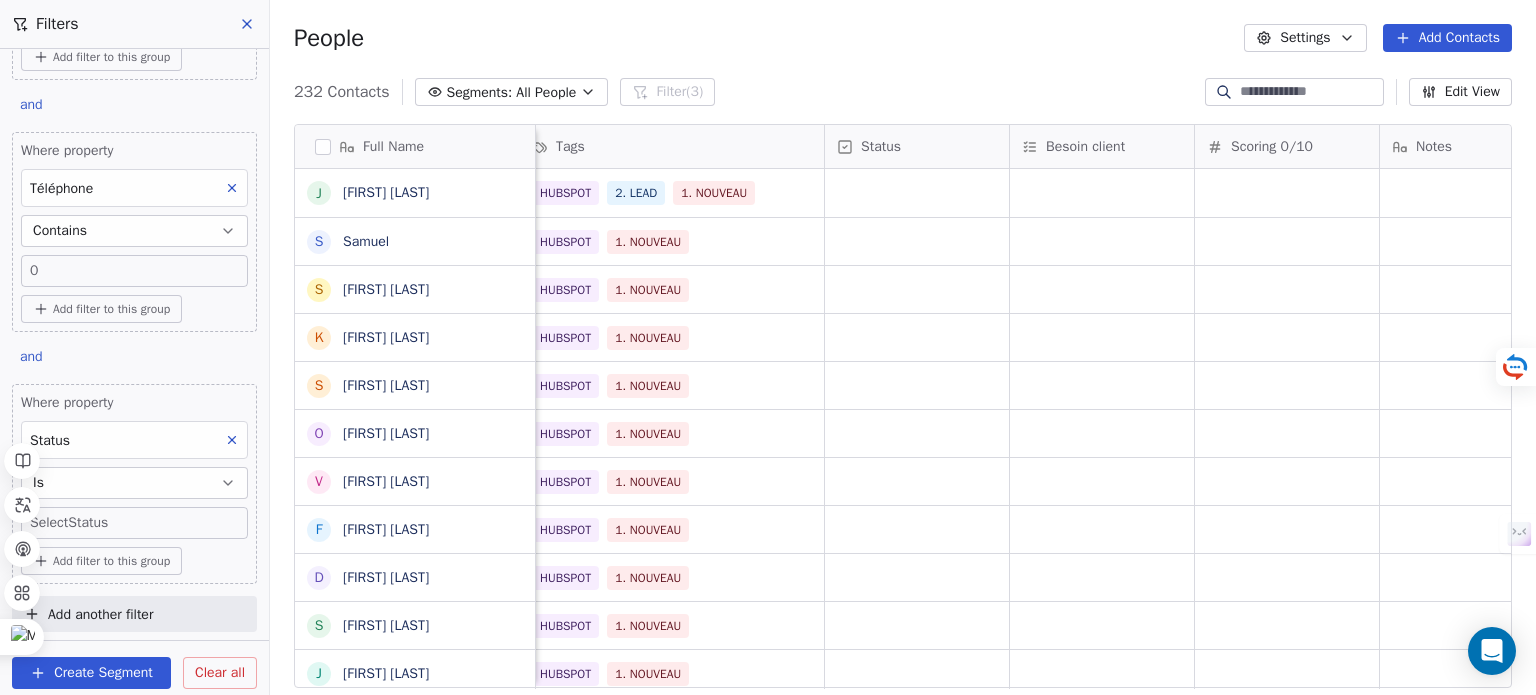 scroll, scrollTop: 540, scrollLeft: 0, axis: vertical 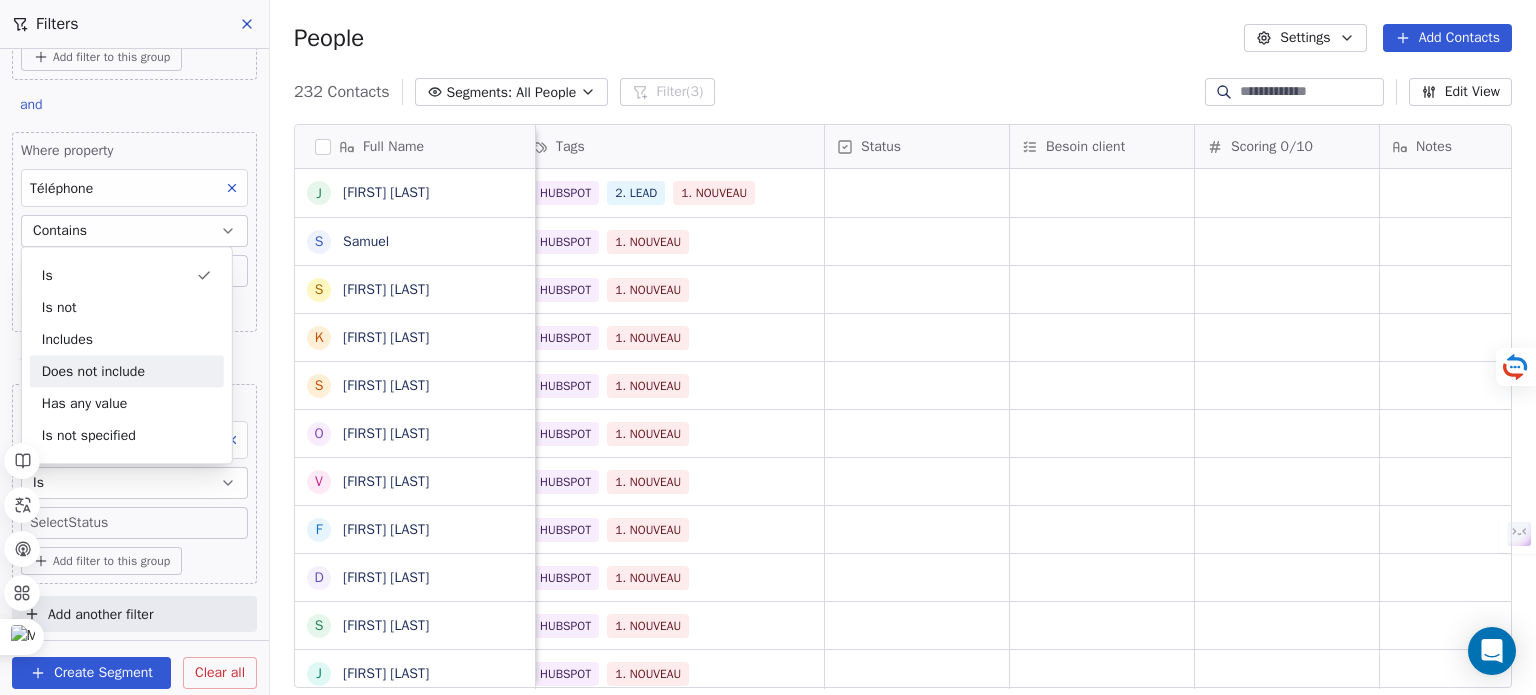 click on "Does not include" at bounding box center [127, 371] 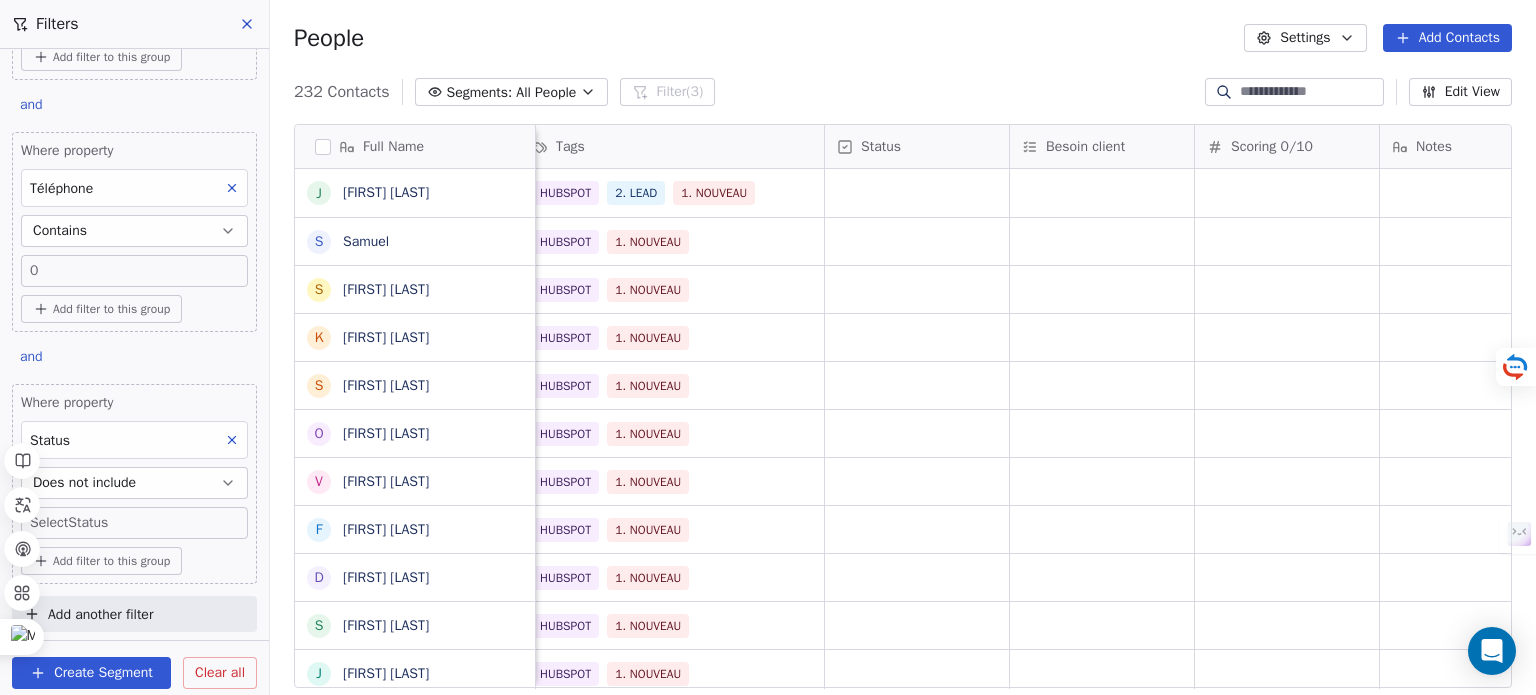 click on "SKILLCO Contacts People Marketing Workflows Campaigns Sales Pipelines Sequences Beta Tools Apps AI Agents Help & Support Filters Where property Tags Includes 1. NOUVEAU Add filter to this group and Where property Tags Does not include CONCURRENT TEL INCORRECT PARTENAIRE CO À RELANCER Suivi Mail à envoyer mail programmé Mail envoyé Add filter to this group and Where property Téléphone Contains 0 Add filter to this group and Where property Status Does not include Select Status Add filter to this group Add another filter Create Segment Clear all People Settings Add Contacts 232 Contacts Segments: All People Filter (3) Edit View Tag Add to Sequence Full Name J [FIRST] [LAST] S [FIRST] [LAST] D [FIRST] [LAST] K [FIRST] [LAST] S [FIRST] [LAST] S [FIRST] [LAST] O [FIRST] [LAST] O [FIRST] [LAST] v [FIRST] [LAST] F [FIRST] [LAST] J [FIRST] [LAST] P [FIRST] [LAST] P [FIRST] [LAST] C [FIRST] [LAST] C [FIRST] [LAST] A [FIRST] [LAST] A [FIRST] [LAST] D [FIRST] [LAST] A [FIRST] [LAST] b [FIRST] [LAST] n [FIRST] [LAST] v [FIRST] [LAST] s [FIRST] [LAST] d [FIRST] [LAST] Z [FIRST] [LAST] m [FIRST] [LAST] b a a h k a w a" at bounding box center (768, 347) 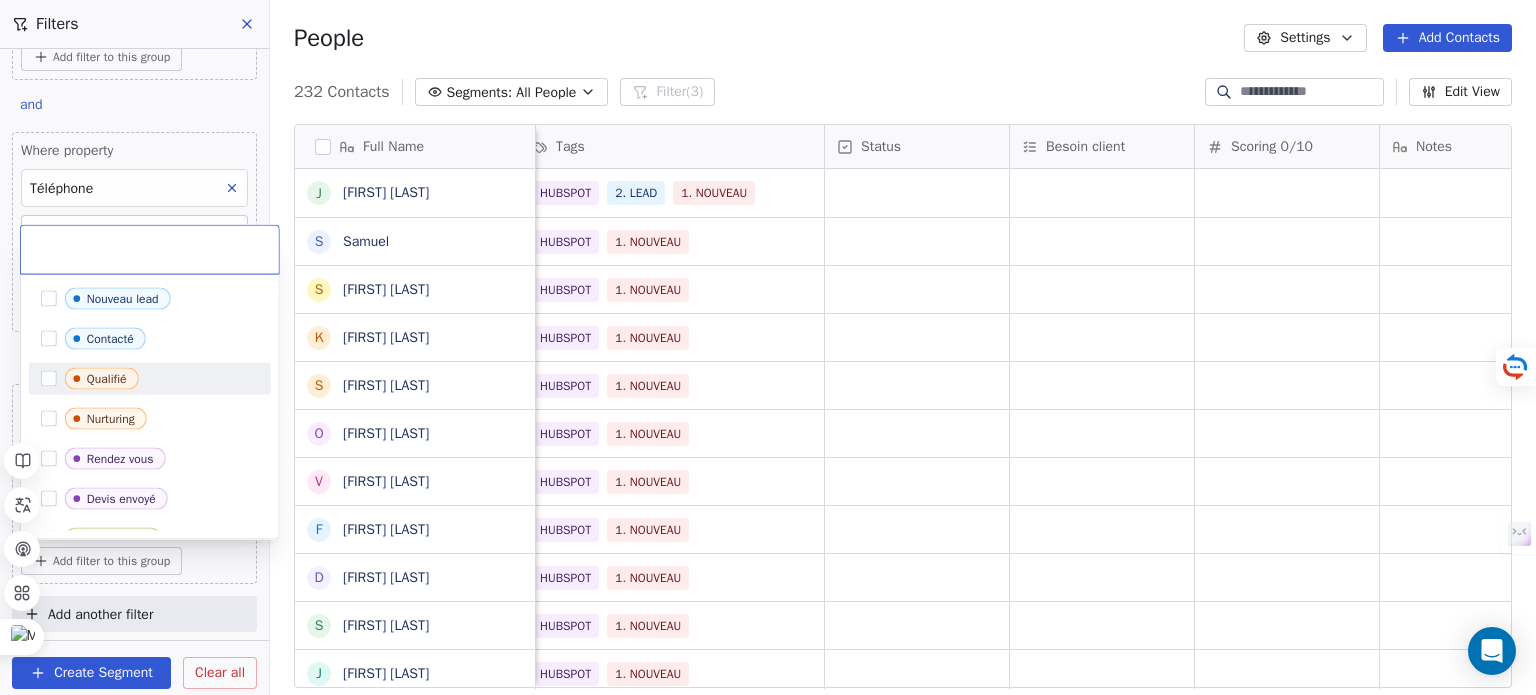 click on "Qualifié" at bounding box center [162, 379] 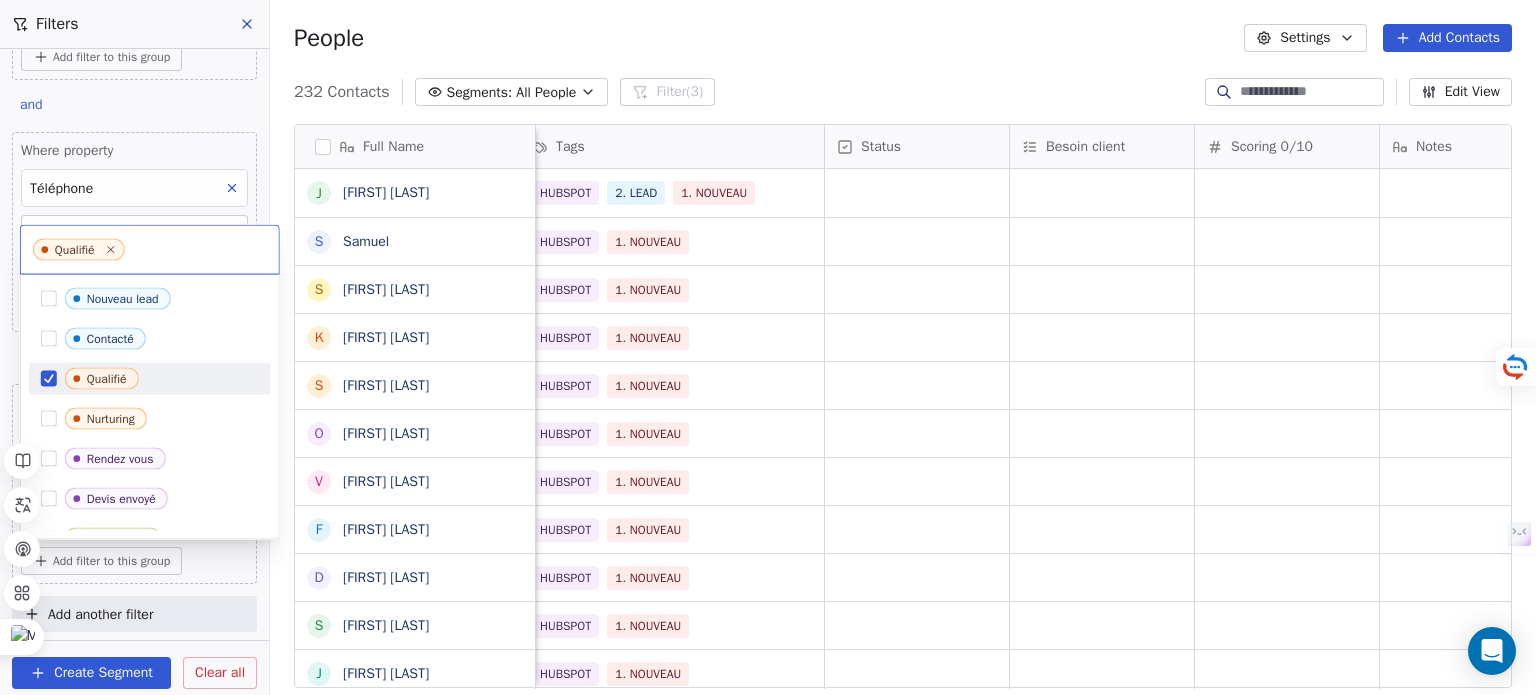 click on "Nurturing" at bounding box center [162, 419] 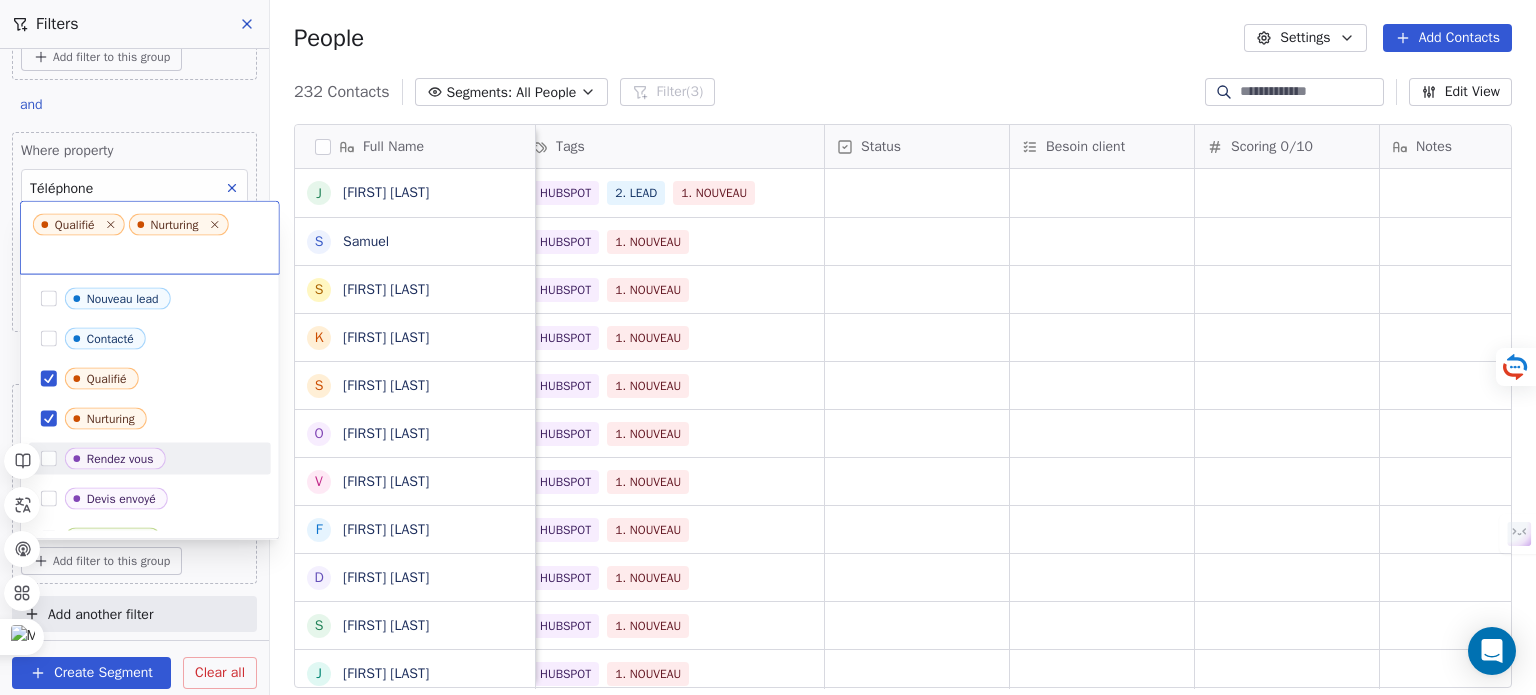 click on "Rendez vous" at bounding box center (162, 459) 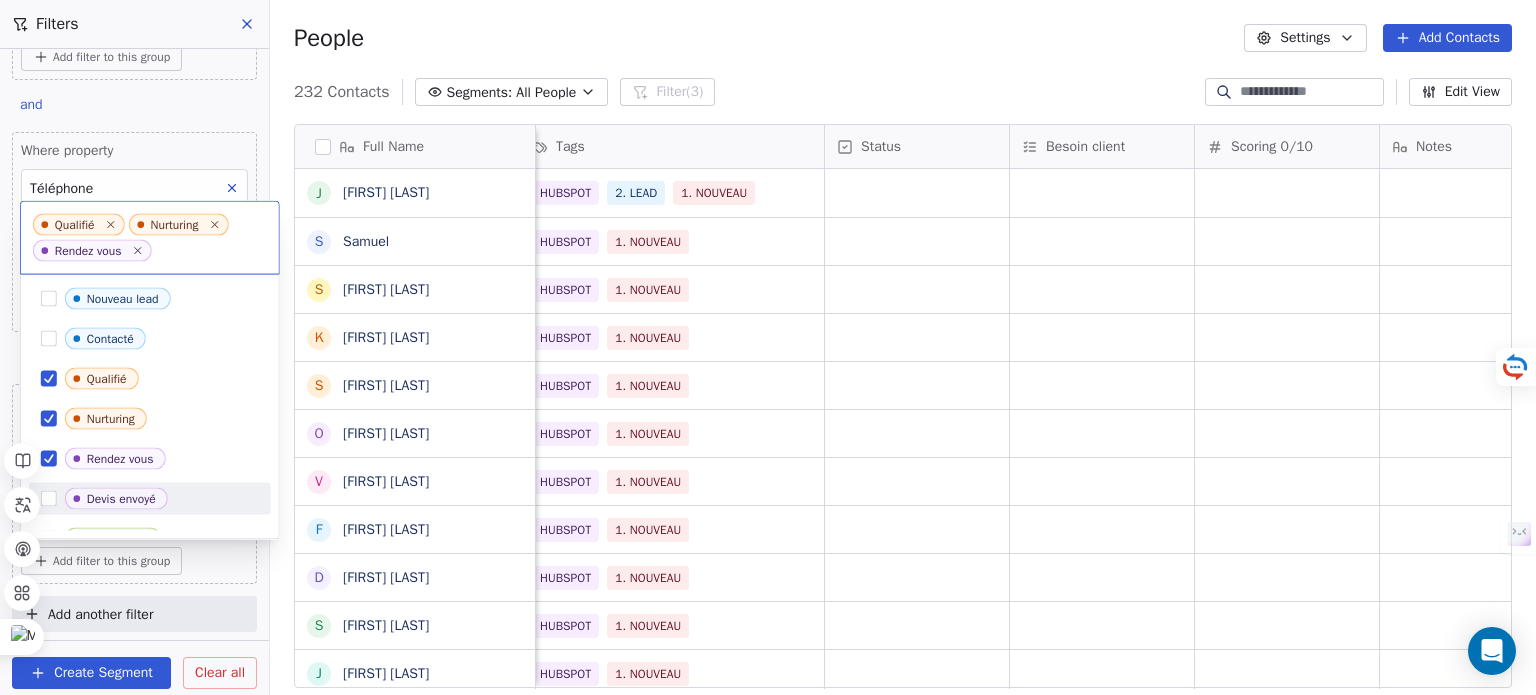 click on "Devis envoyé" at bounding box center [116, 499] 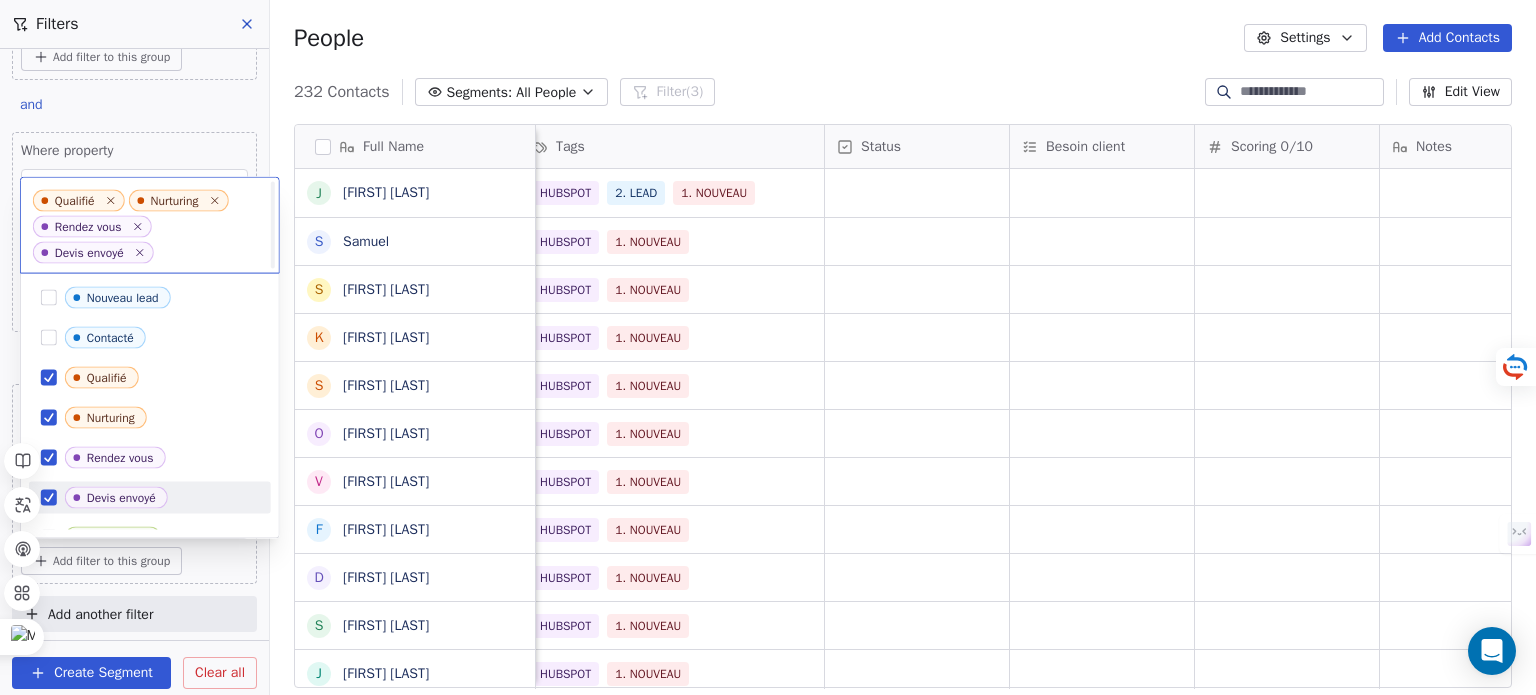 scroll, scrollTop: 2, scrollLeft: 0, axis: vertical 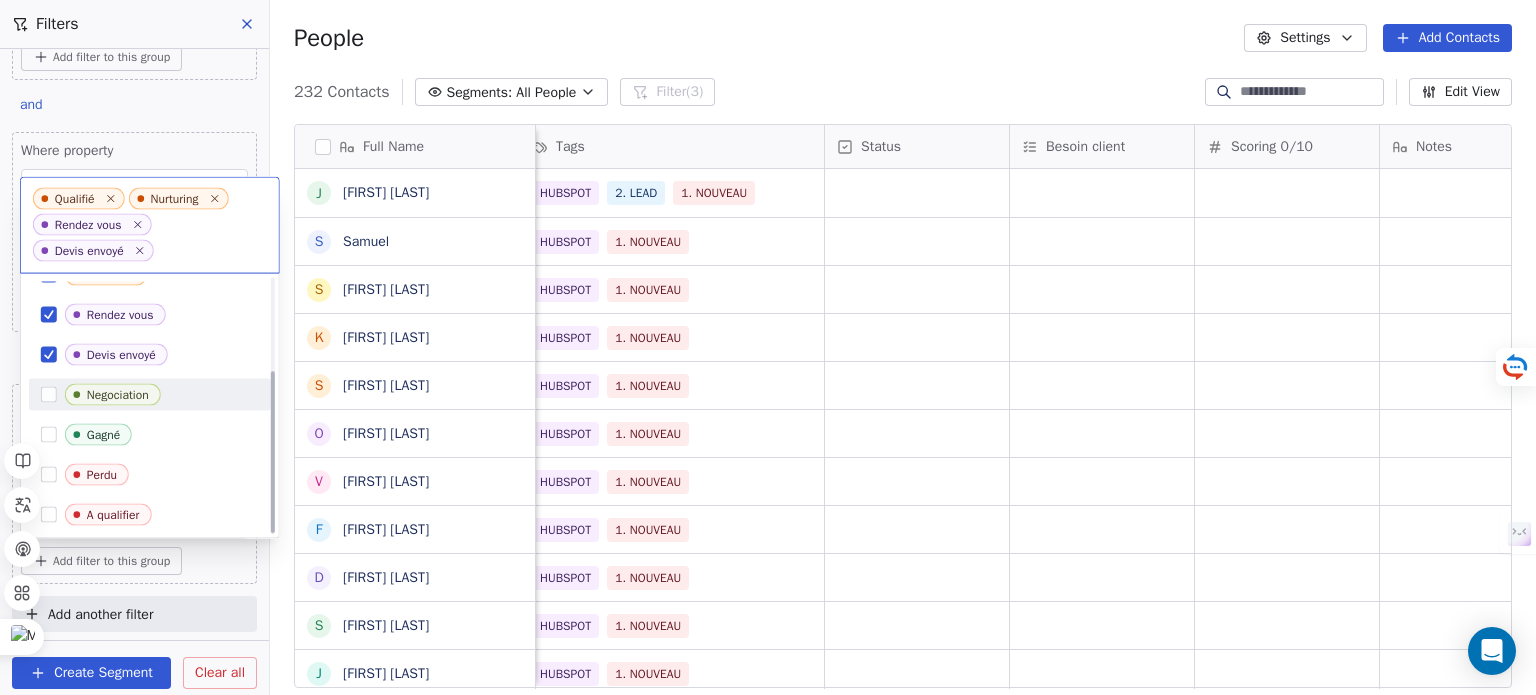 click on "Negociation" at bounding box center [162, 395] 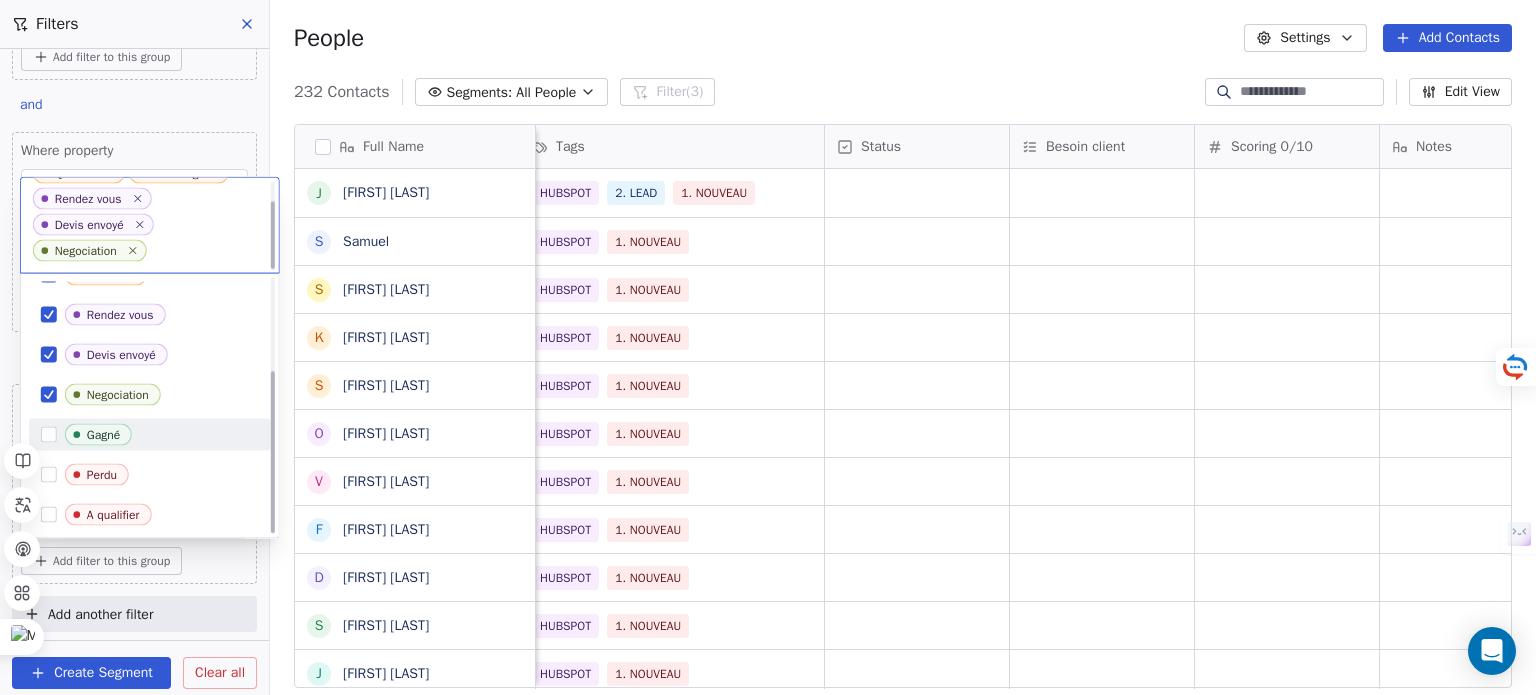 click on "Gagné" at bounding box center [162, 435] 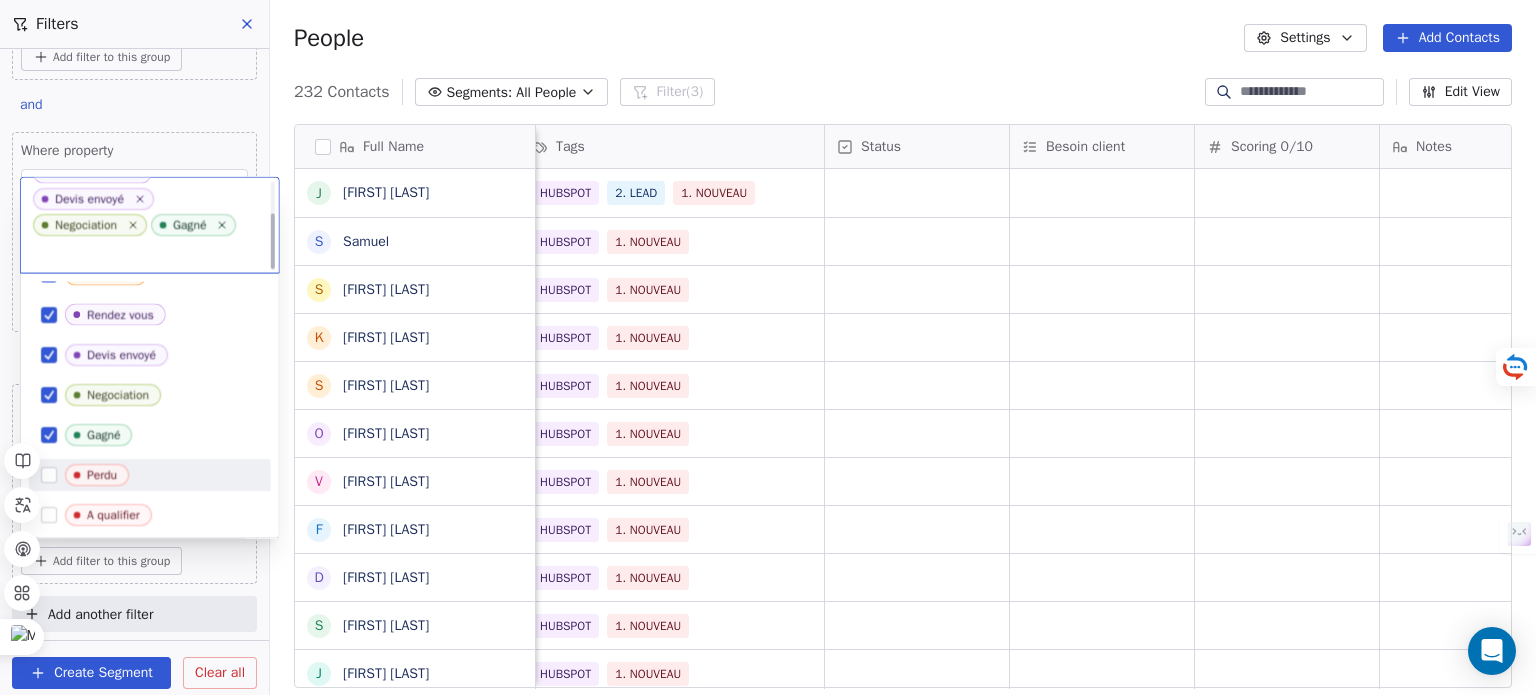click on "Perdu" at bounding box center (162, 475) 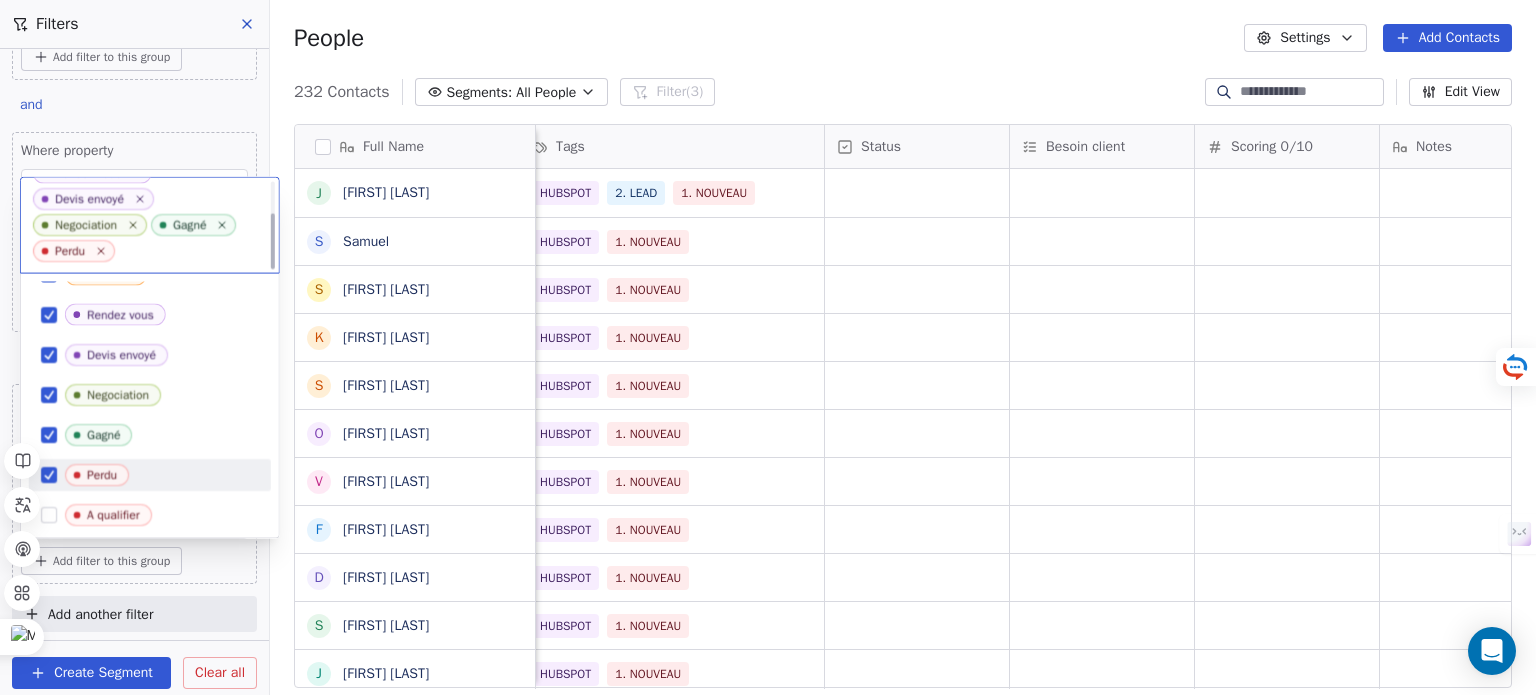 click on "A qualifier" at bounding box center [150, 515] 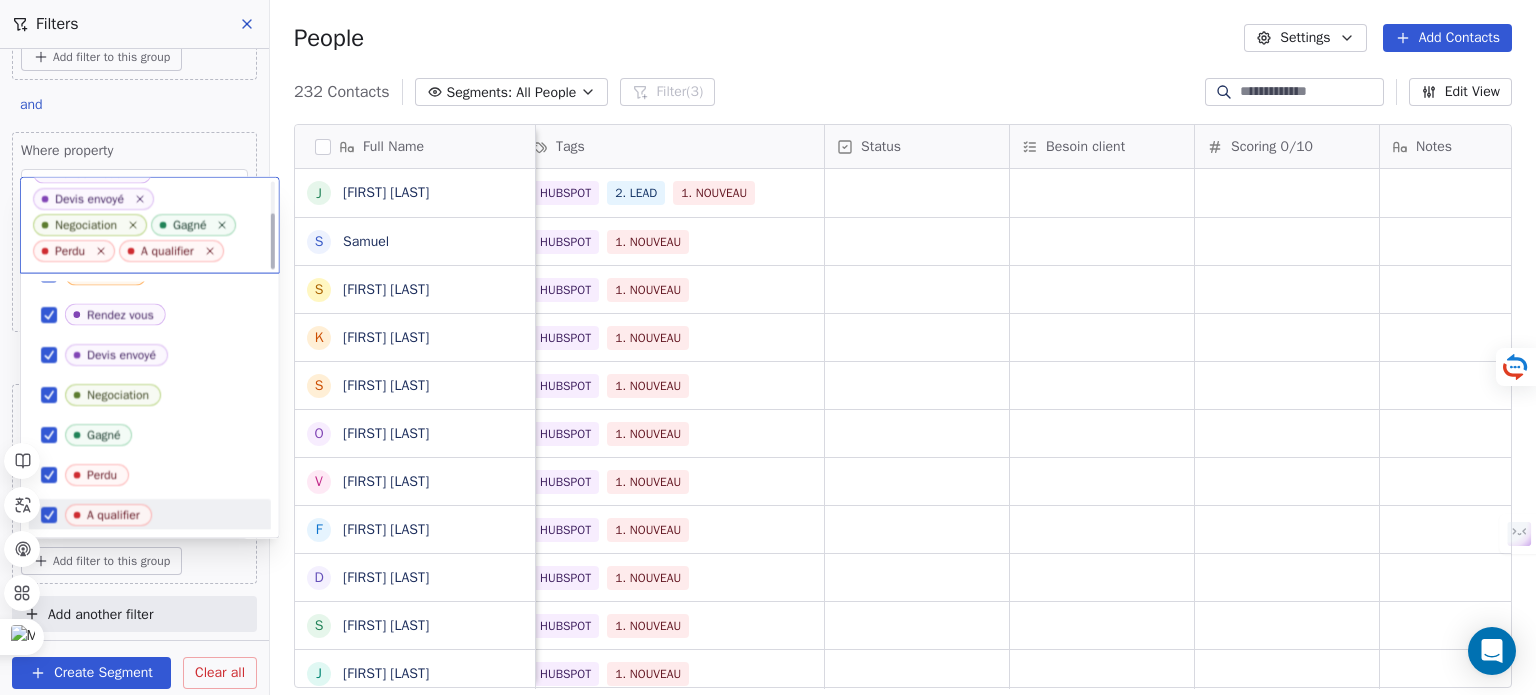 scroll, scrollTop: 80, scrollLeft: 0, axis: vertical 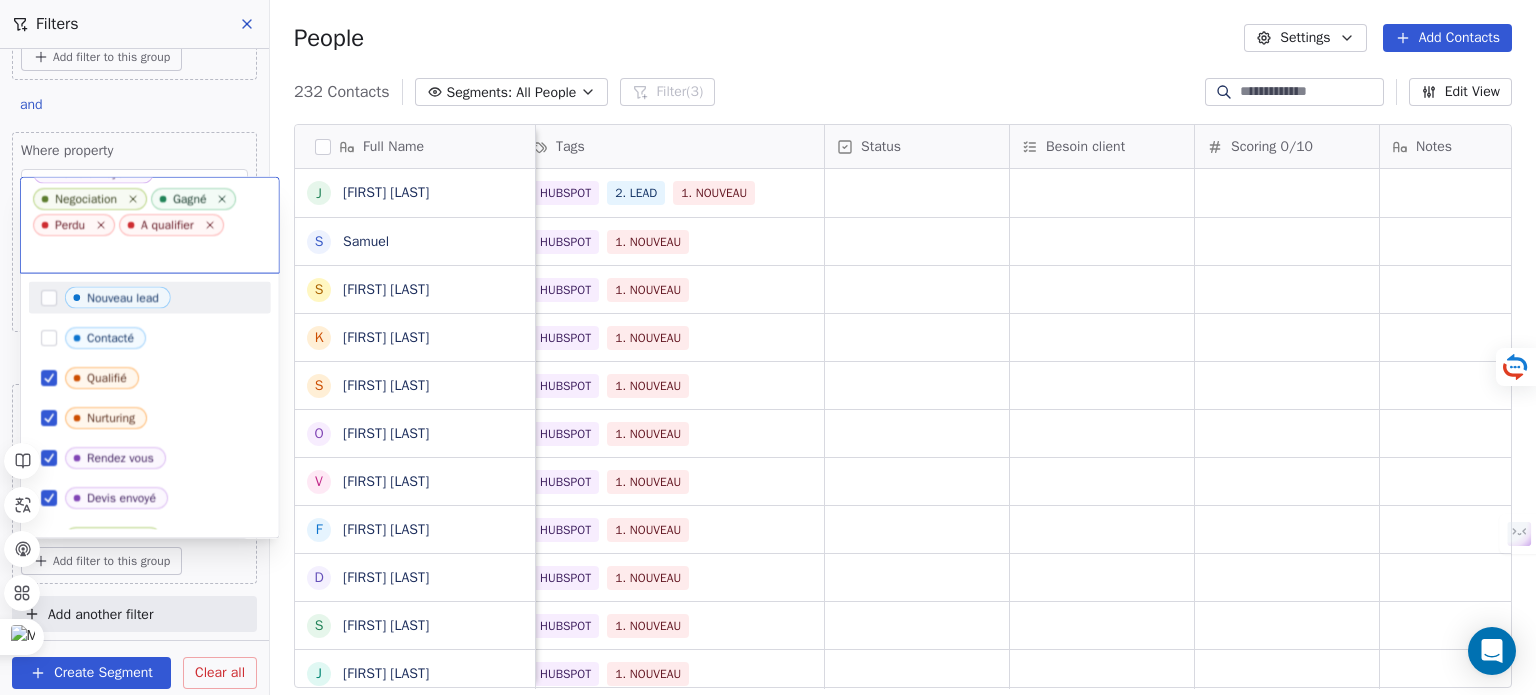 click on "SKILLCO Contacts People Marketing Workflows Campaigns Sales Pipelines Sequences Beta Tools Apps AI Agents Help & Support Filters Where property Tags Includes 1. NOUVEAU Add filter to this group and Where property Tags Does not include CONCURRENT TEL INCORRECT PARTENAIRE CO À RELANCER Suivi Mail à envoyer mail programmé Mail envoyé Add filter to this group and Where property Téléphone Contains 0 Add filter to this group and Where property Status Does not include Select Status Add filter to this group Add another filter Create Segment Clear all People Settings Add Contacts 232 Contacts Segments: All People Filter (3) Edit View Tag Add to Sequence Full Name J [FIRST] [LAST] S [FIRST] [LAST] D [FIRST] [LAST] K [FIRST] [LAST] S [FIRST] [LAST] S [FIRST] [LAST] O [FIRST] [LAST] O [FIRST] [LAST] v [FIRST] [LAST] F [FIRST] [LAST] J [FIRST] [LAST] P [FIRST] [LAST] P [FIRST] [LAST] C [FIRST] [LAST] C [FIRST] [LAST] A [FIRST] [LAST] A [FIRST] [LAST] D [FIRST] [LAST] A [FIRST] [LAST] b [FIRST] [LAST] n [FIRST] [LAST] v [FIRST] [LAST] s [FIRST] [LAST] d [FIRST] [LAST] Z [FIRST] [LAST] m [FIRST] [LAST] b a a h k a w a" at bounding box center (768, 347) 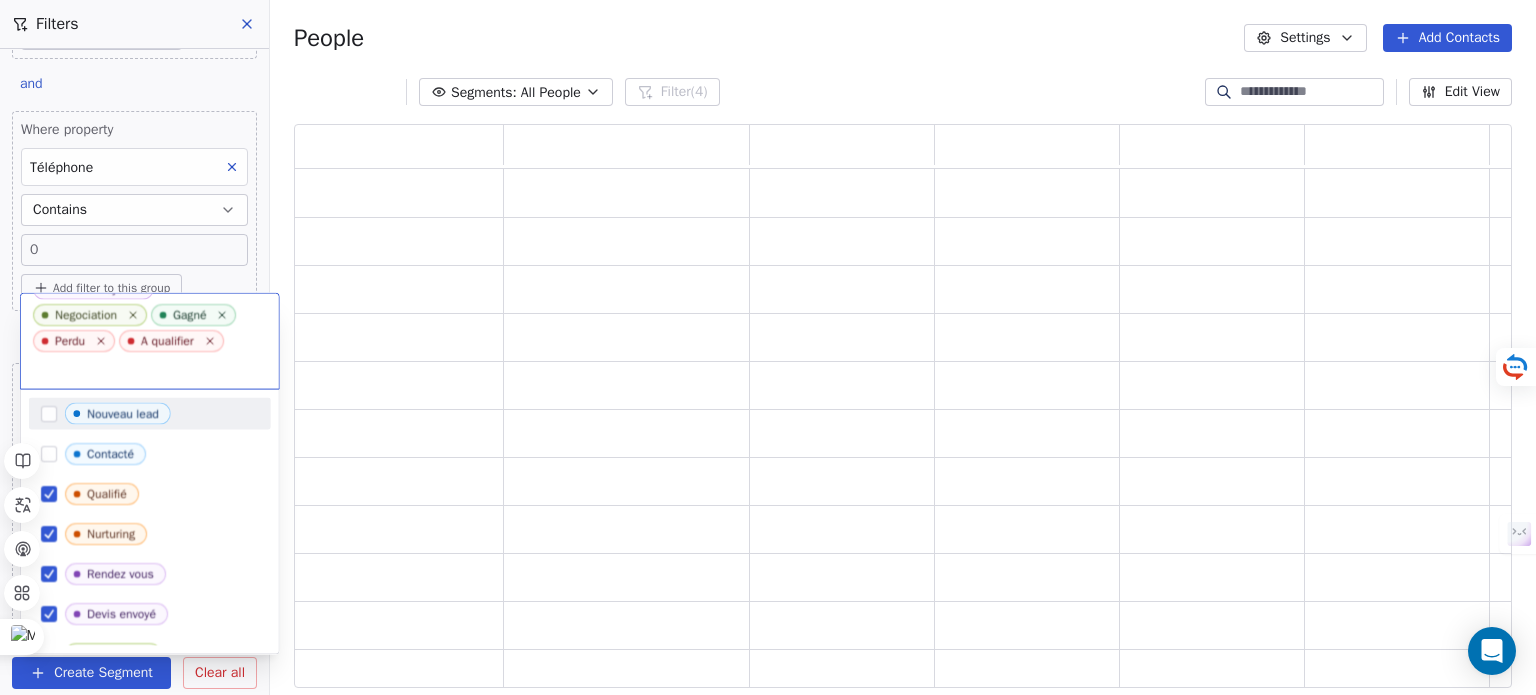 scroll, scrollTop: 555, scrollLeft: 0, axis: vertical 